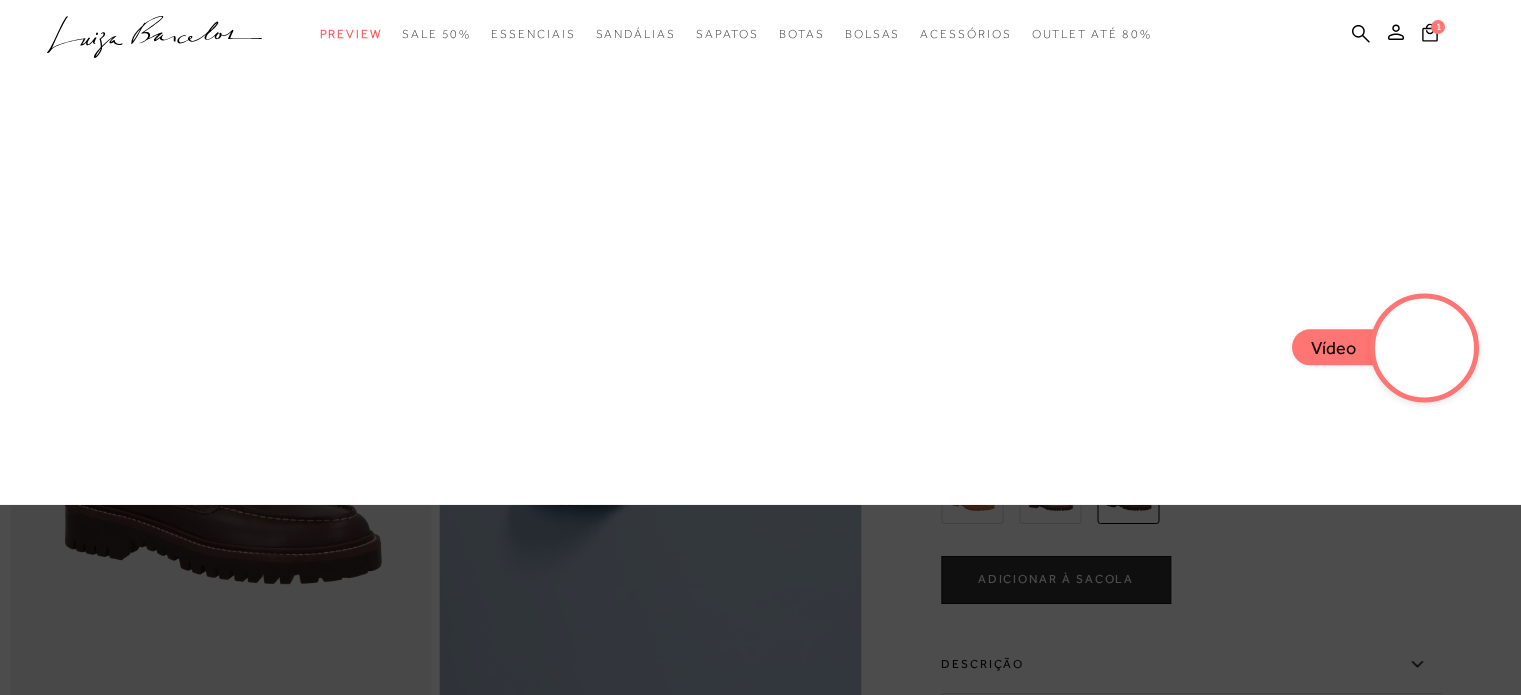 scroll, scrollTop: 0, scrollLeft: 0, axis: both 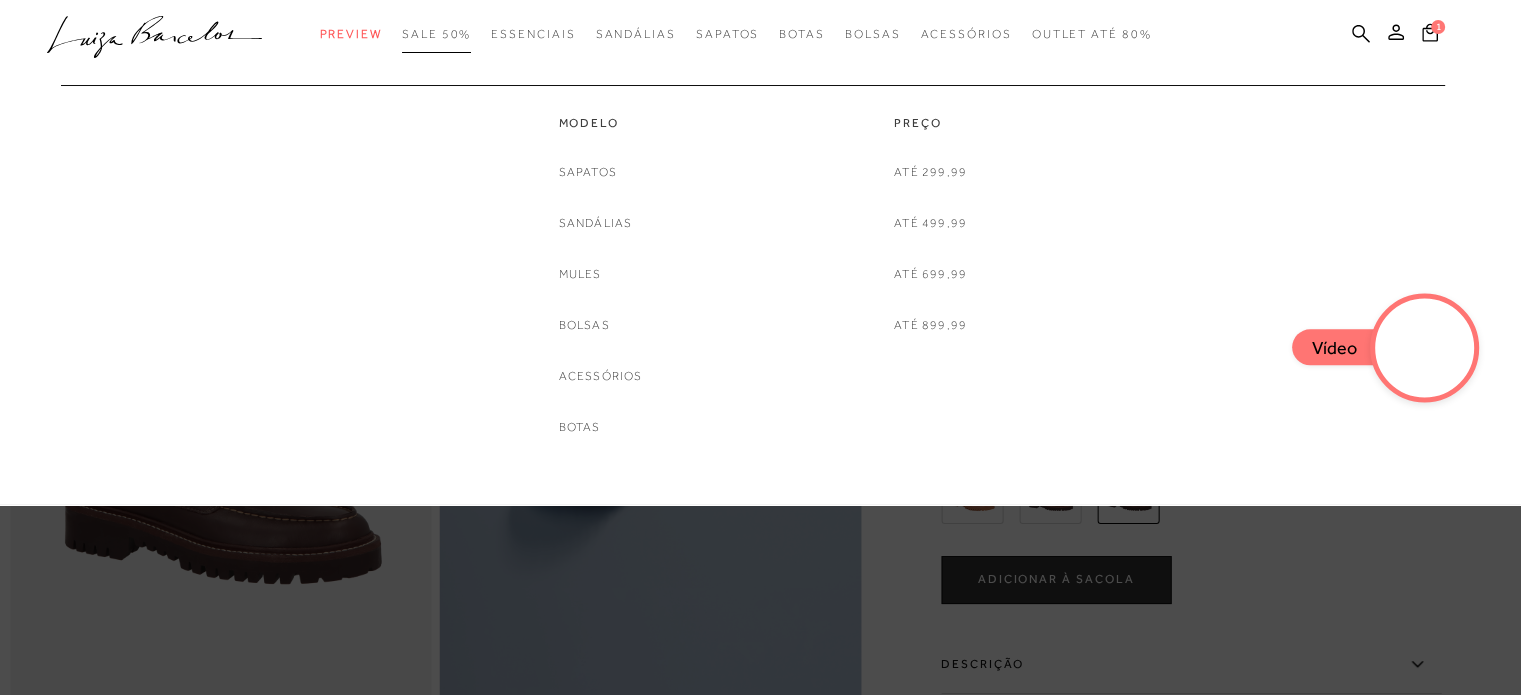click on "SALE 50%" at bounding box center [436, 34] 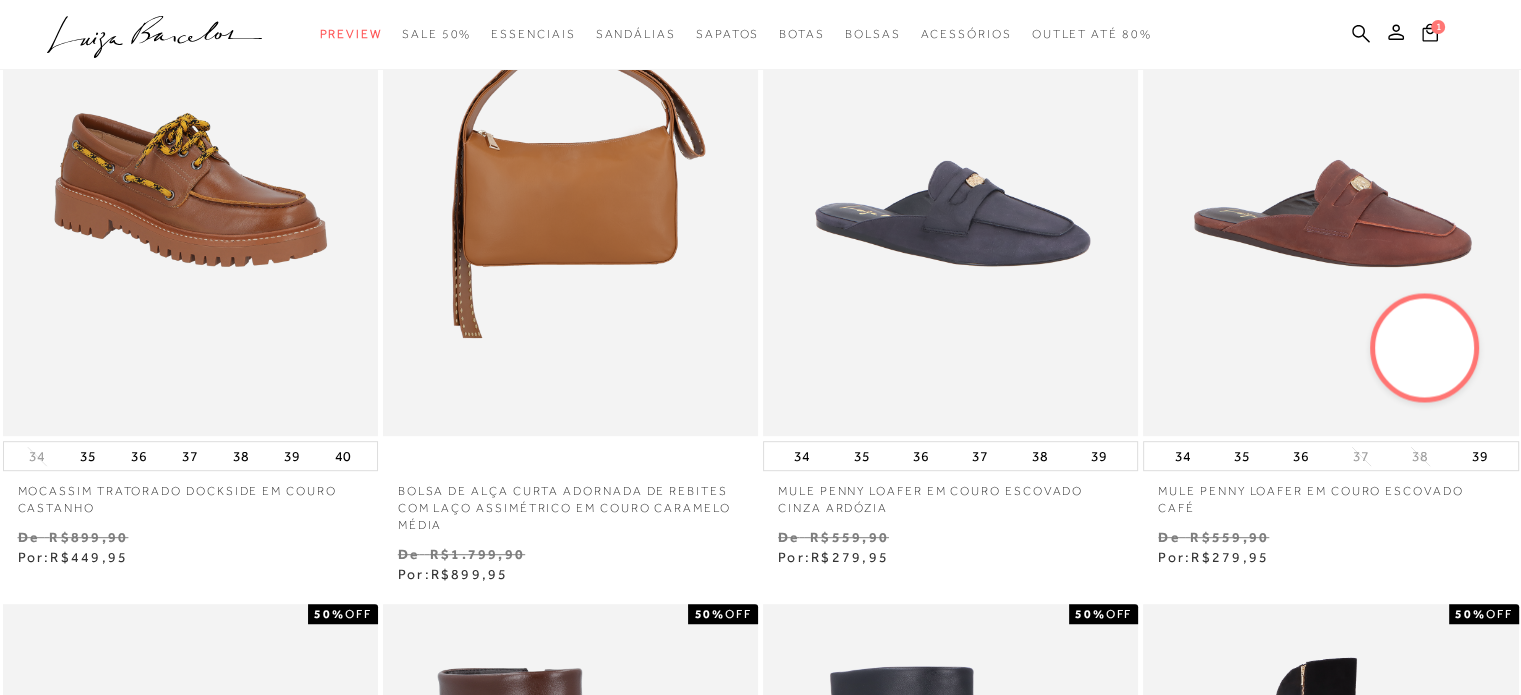 scroll, scrollTop: 1000, scrollLeft: 0, axis: vertical 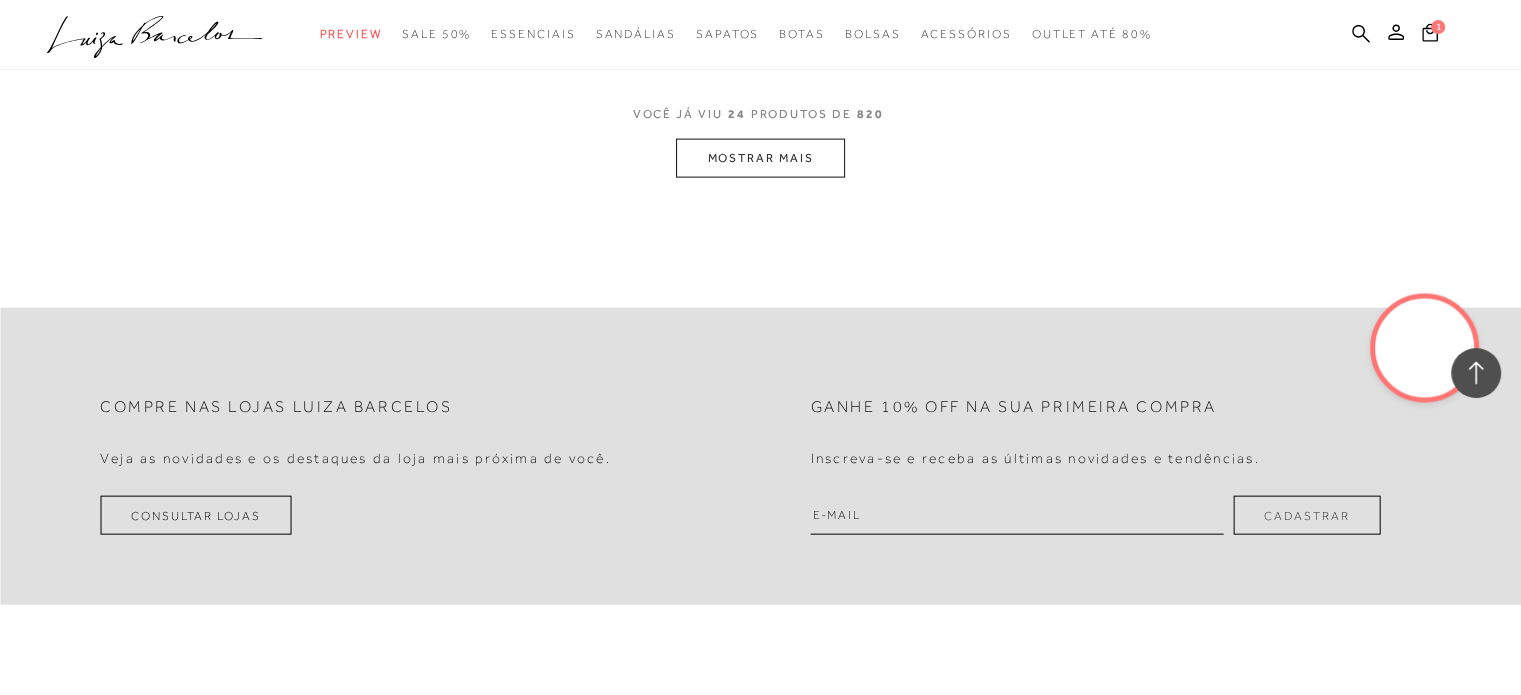 click on "Home
Categoria
SALE 50%
SALE 50%
[NUMBER] de [NUMBER] itens
Ordenar
Ordenar por
Padrão
Estoque" at bounding box center (760, -2037) 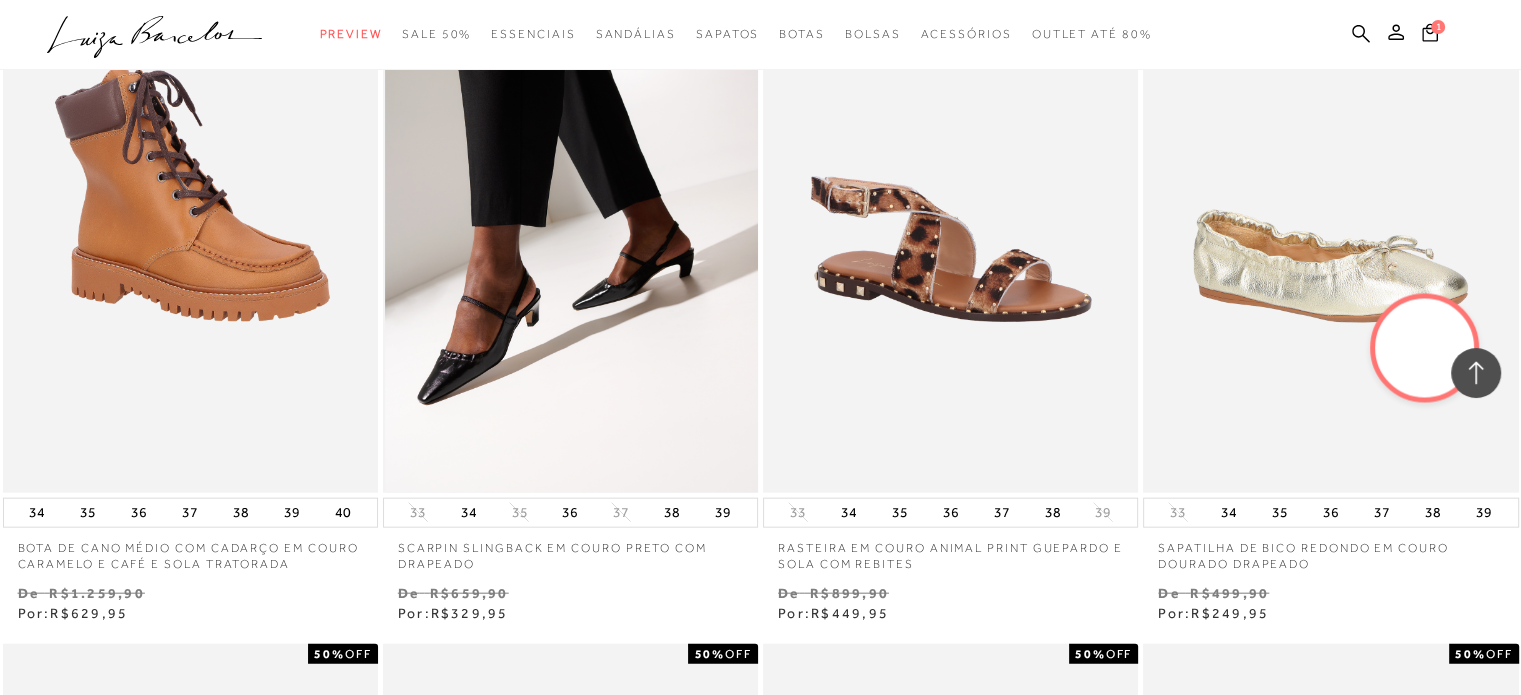 scroll, scrollTop: 4600, scrollLeft: 0, axis: vertical 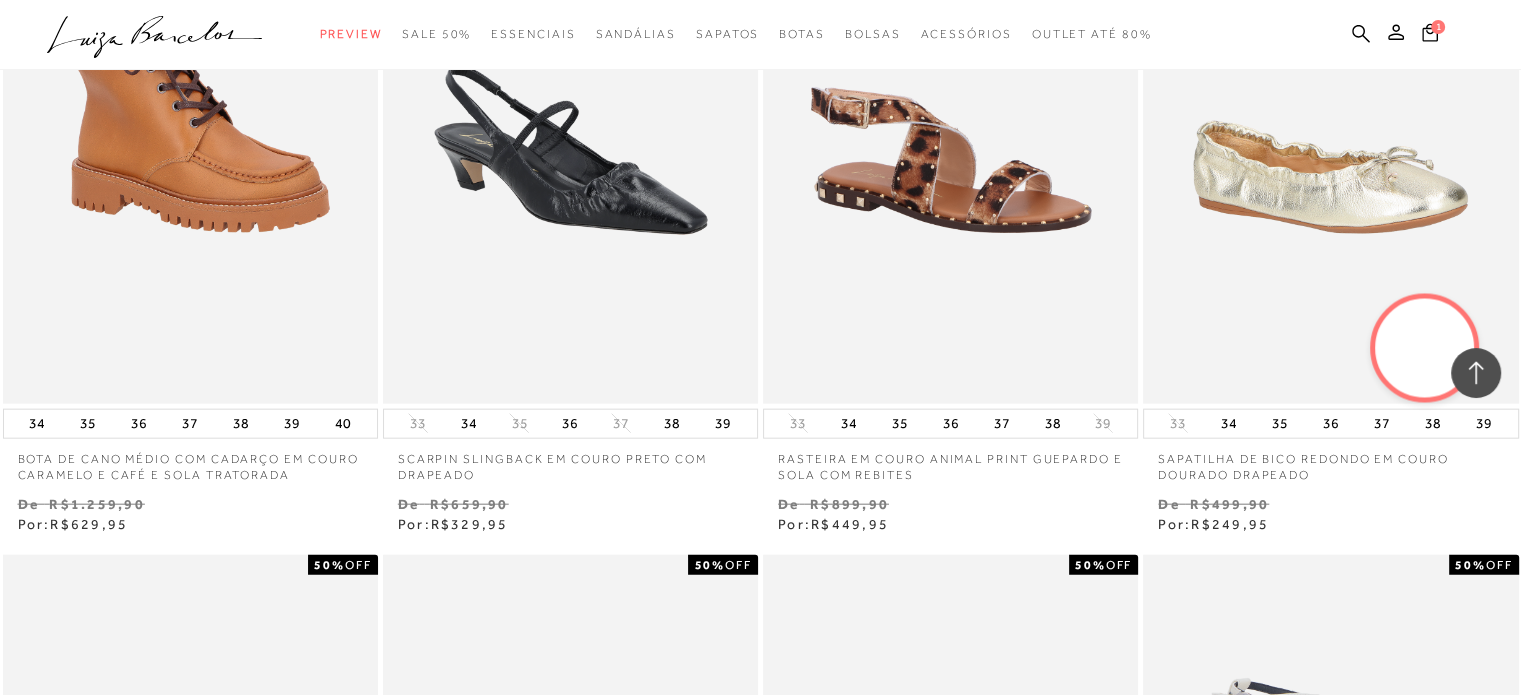 drag, startPoint x: 197, startPoint y: 165, endPoint x: 669, endPoint y: 492, distance: 574.2064 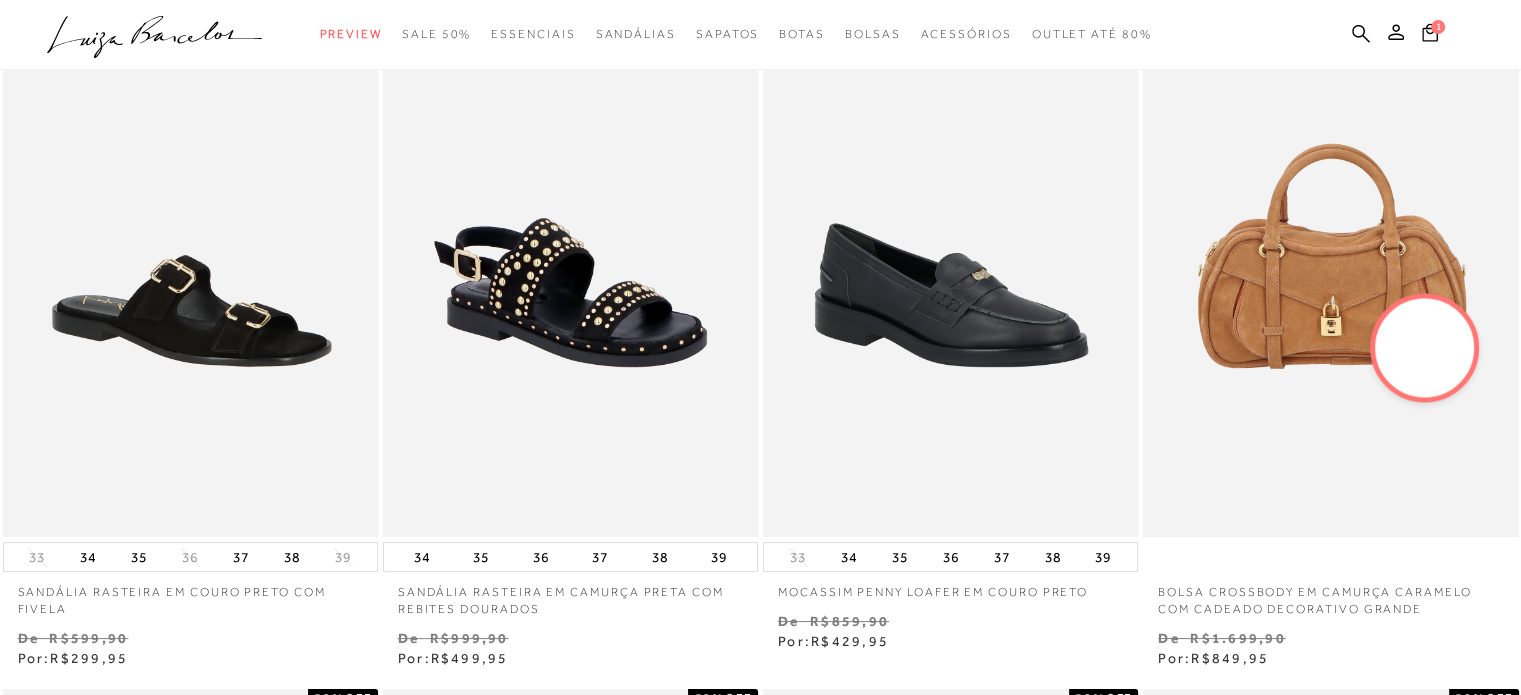 scroll, scrollTop: 94, scrollLeft: 0, axis: vertical 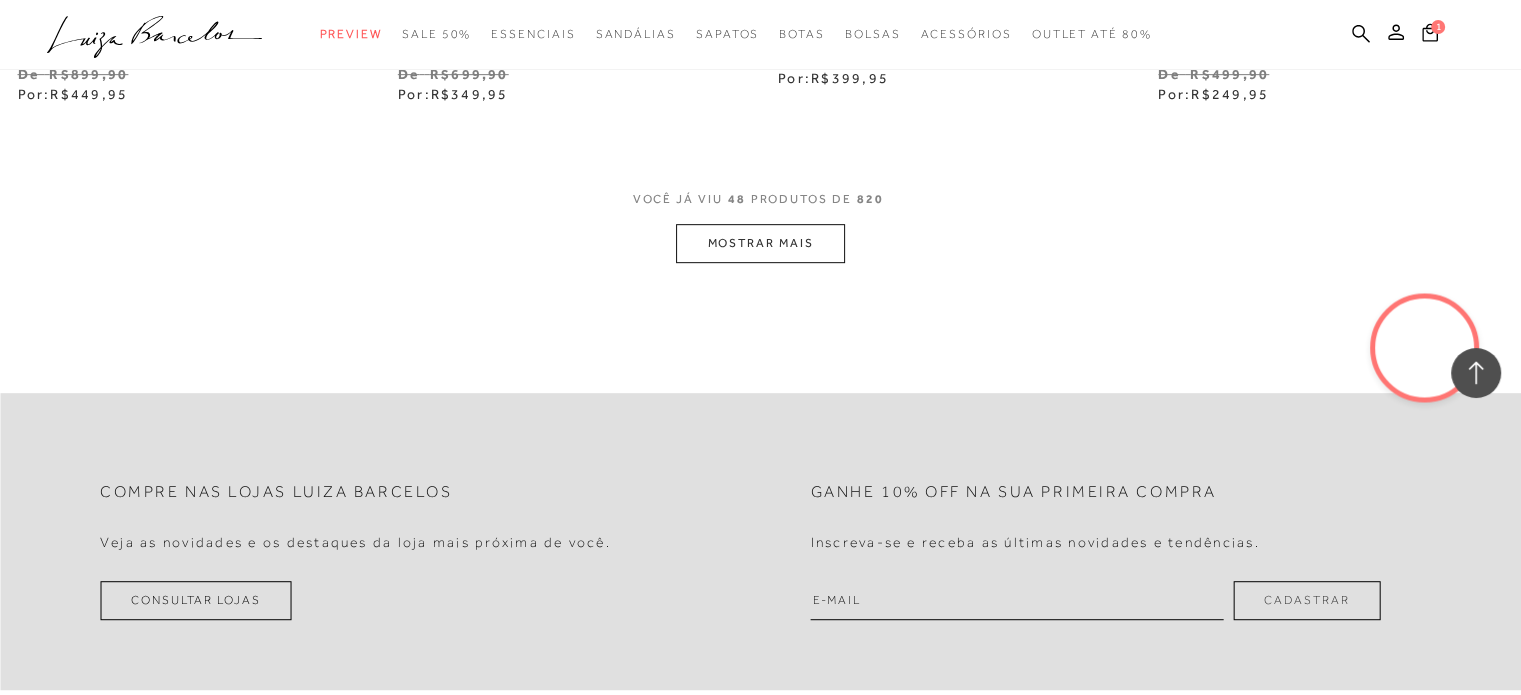 click on "MOSTRAR MAIS" at bounding box center (760, 243) 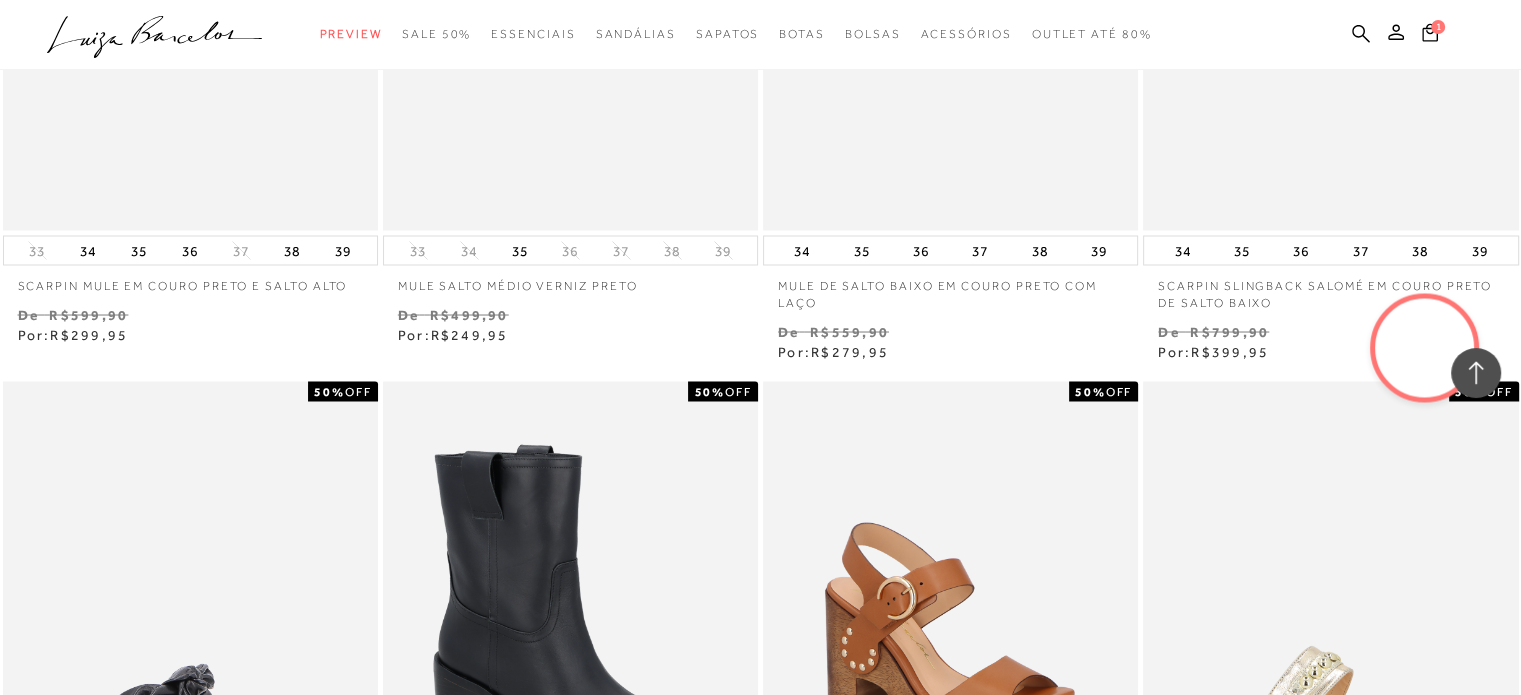scroll, scrollTop: 11000, scrollLeft: 0, axis: vertical 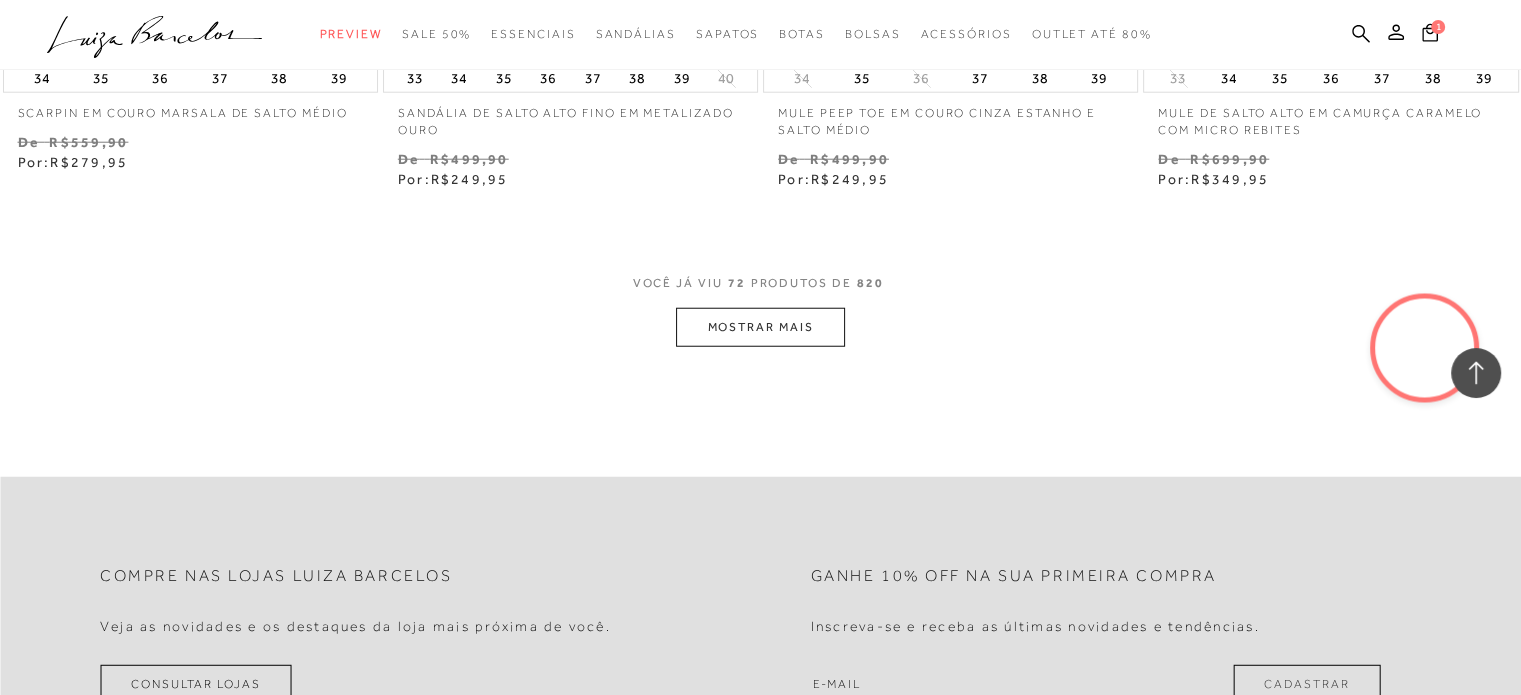 click on "MOSTRAR MAIS" at bounding box center [760, 327] 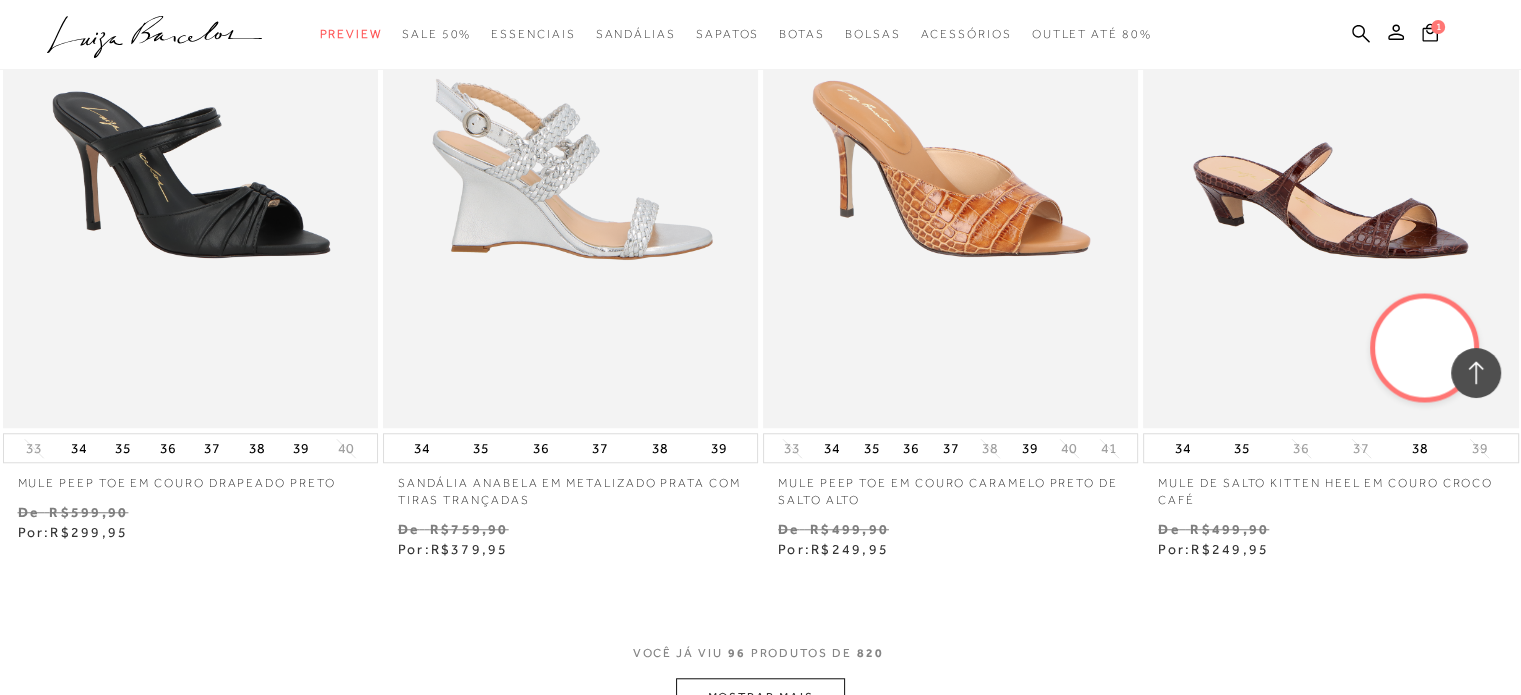 scroll, scrollTop: 17000, scrollLeft: 0, axis: vertical 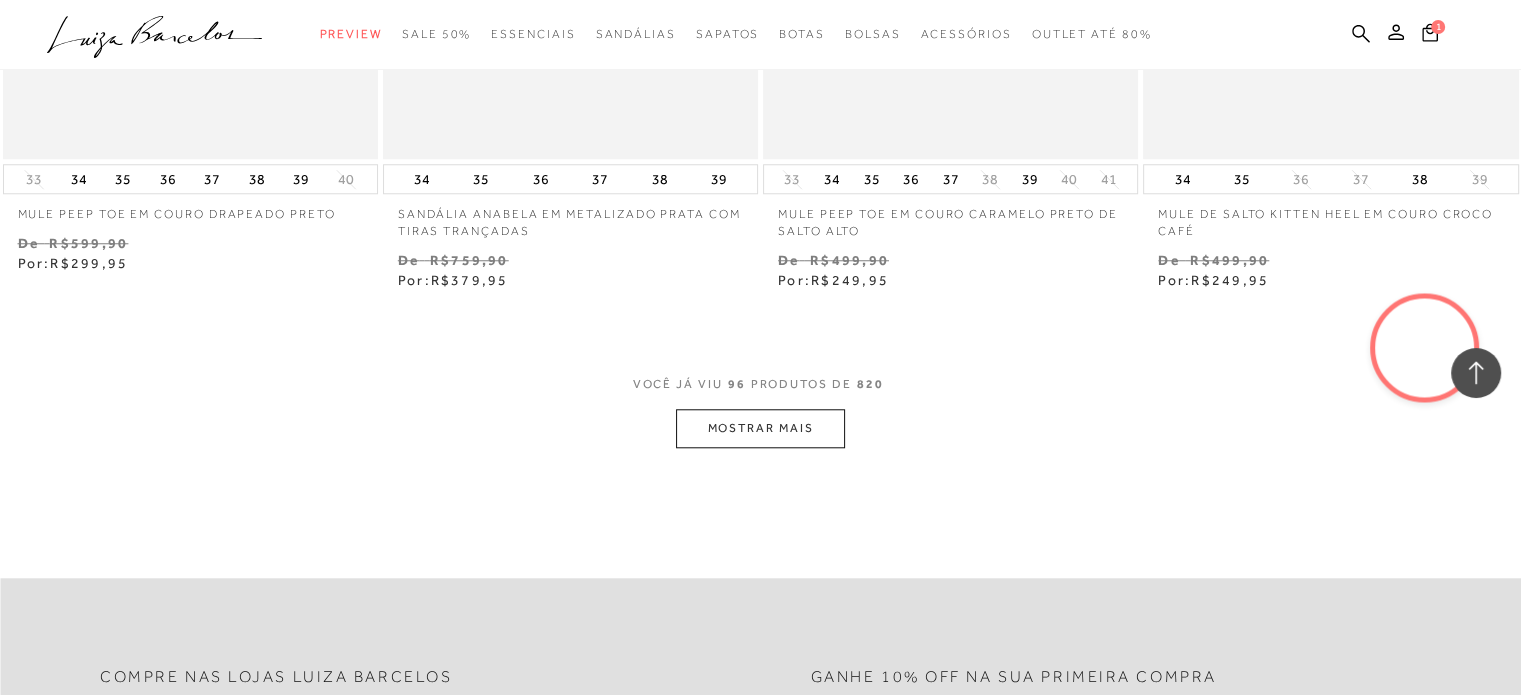 click on "MOSTRAR MAIS" at bounding box center [760, 428] 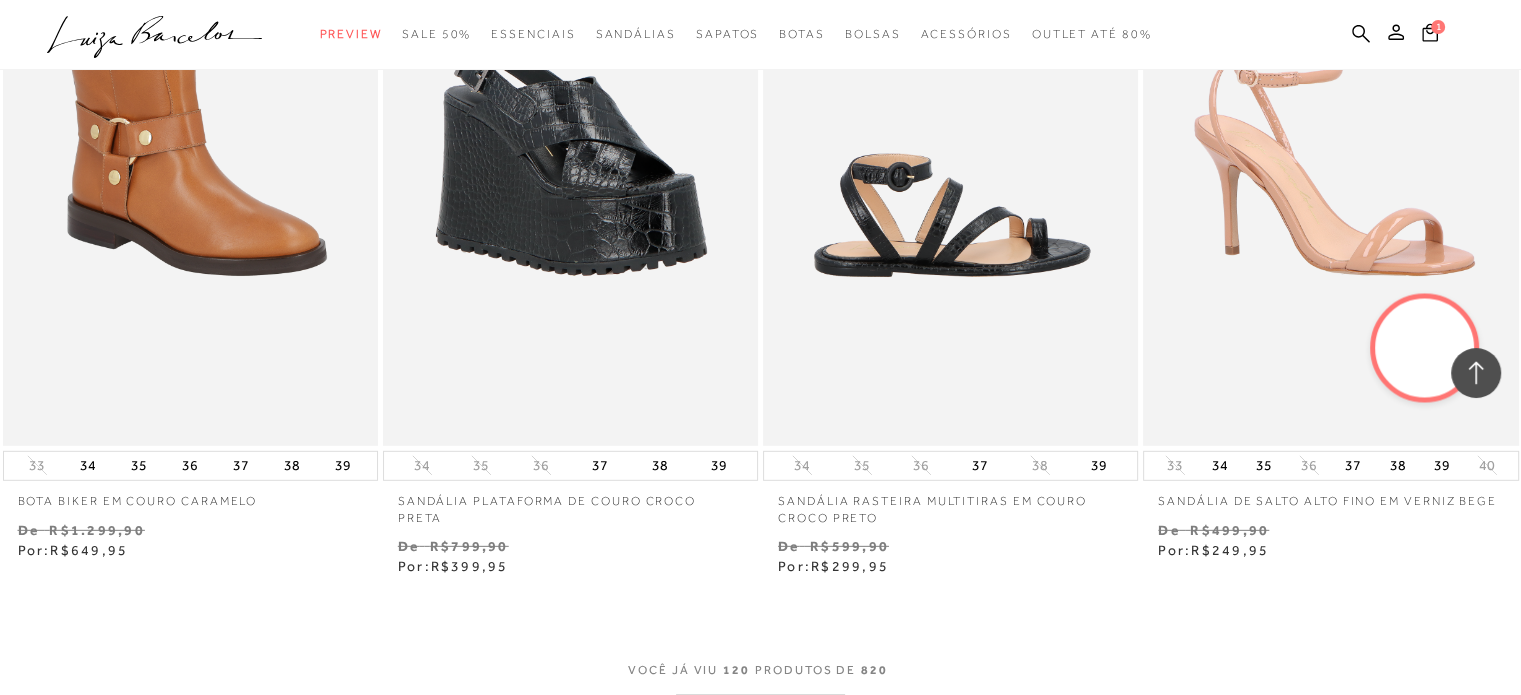 scroll, scrollTop: 21200, scrollLeft: 0, axis: vertical 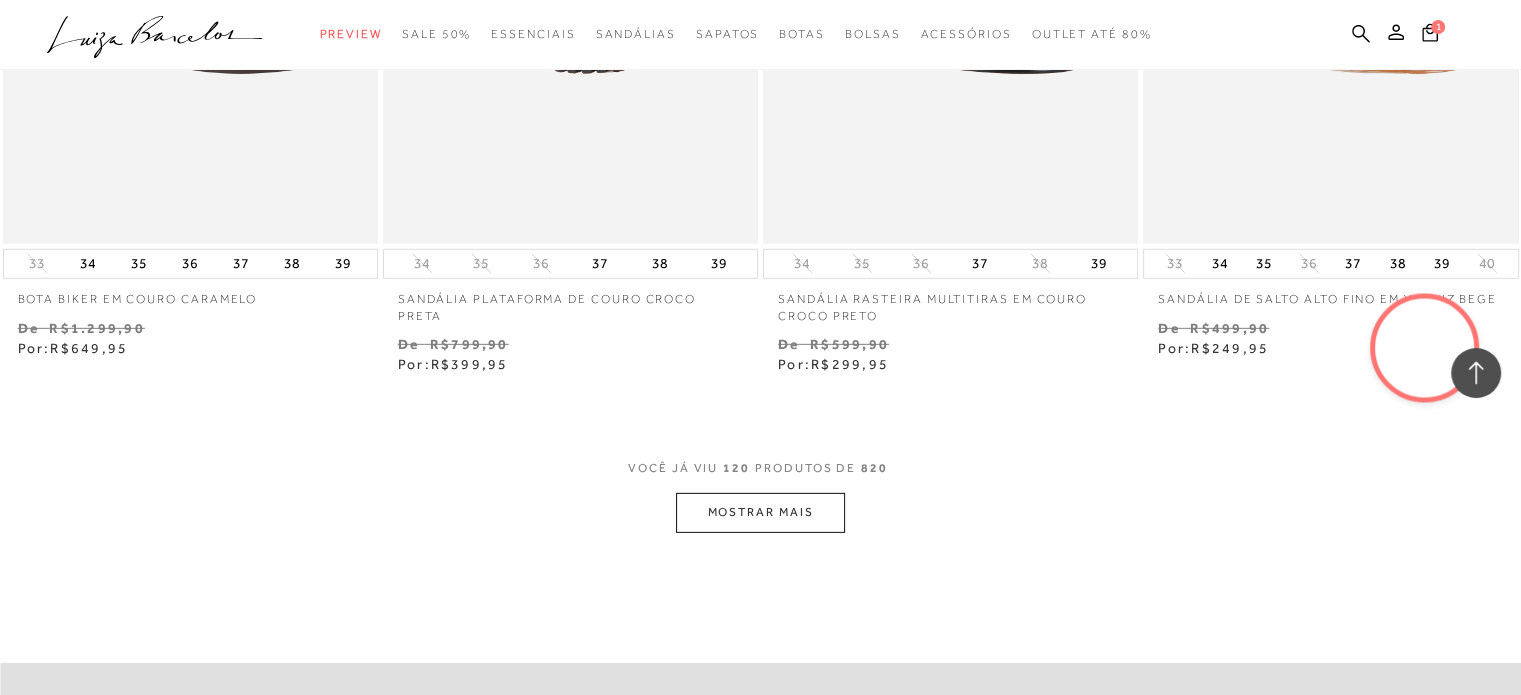 click on "MOSTRAR MAIS" at bounding box center (760, 512) 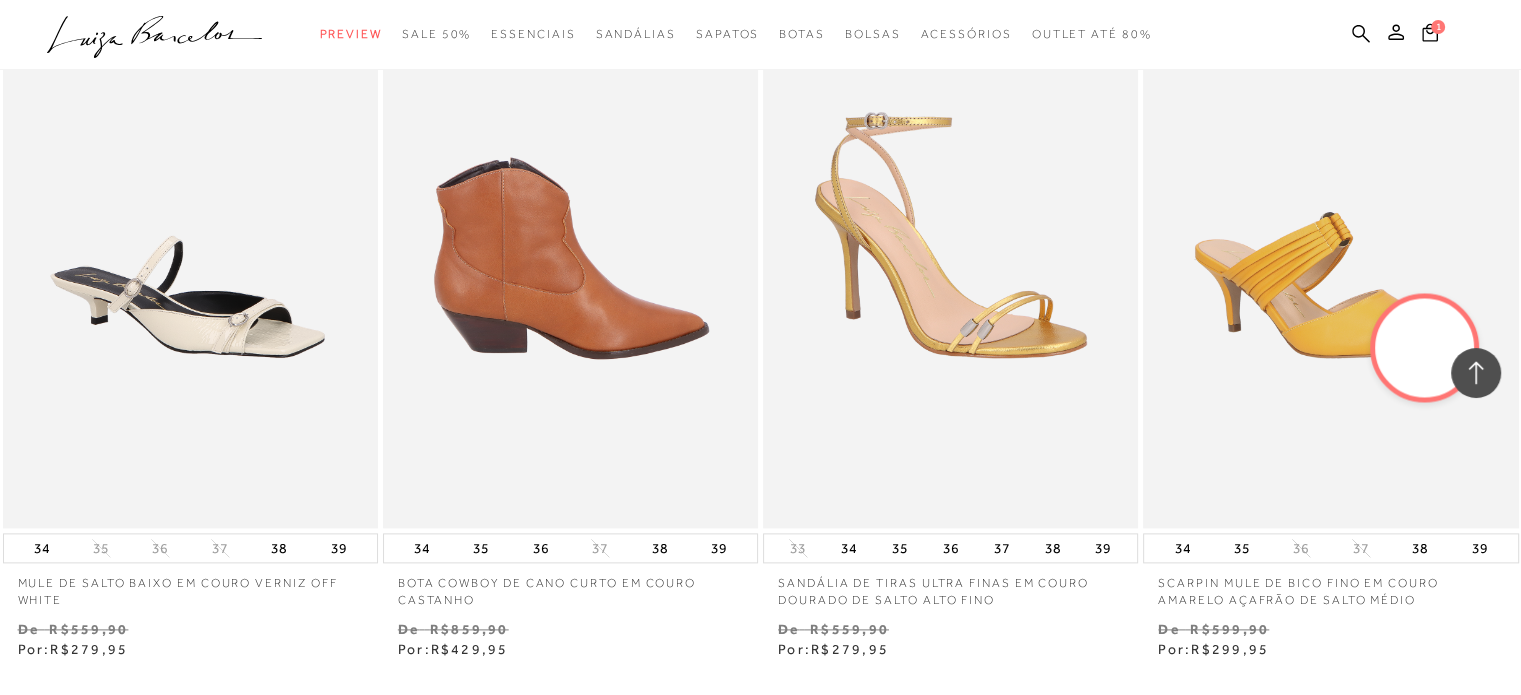 scroll, scrollTop: 25800, scrollLeft: 0, axis: vertical 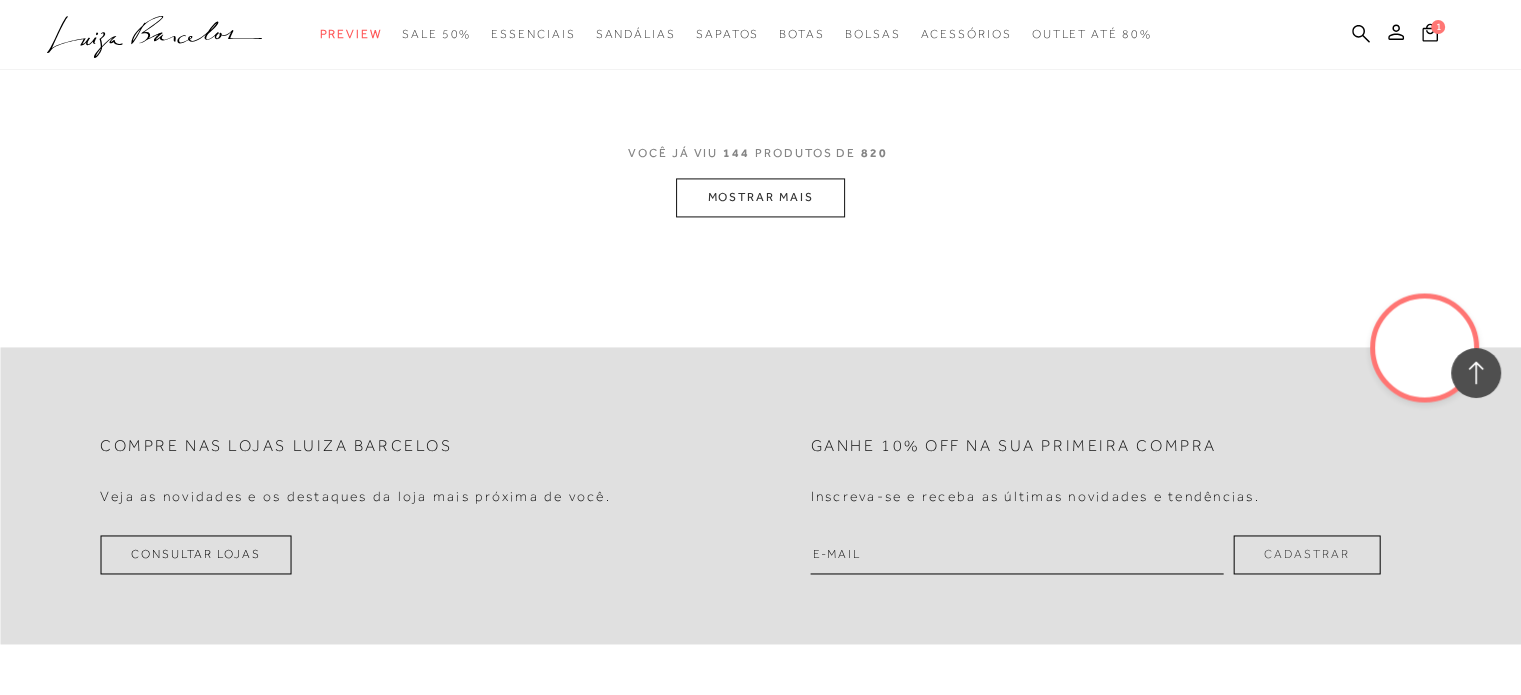 click on "MOSTRAR MAIS" at bounding box center [760, 197] 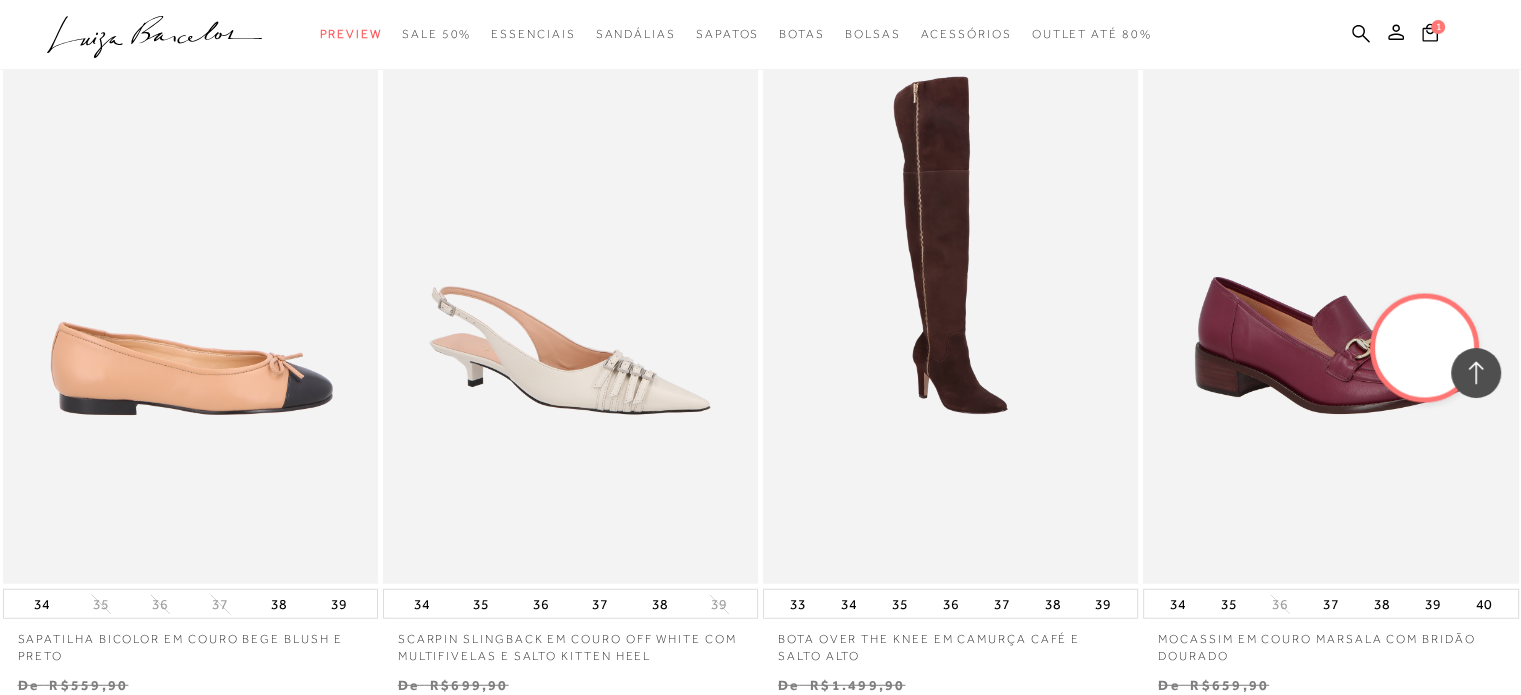 scroll, scrollTop: 28200, scrollLeft: 0, axis: vertical 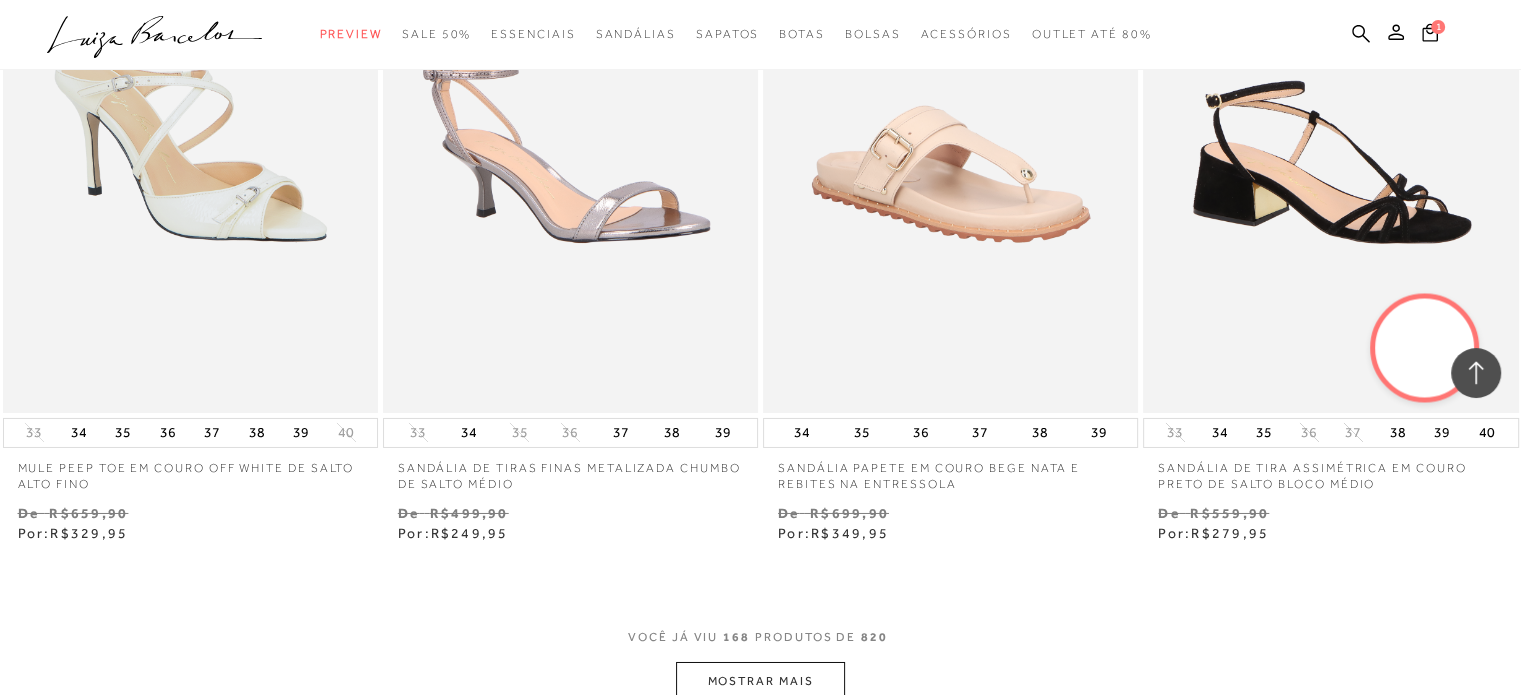 click on "MOSTRAR MAIS" at bounding box center (760, 681) 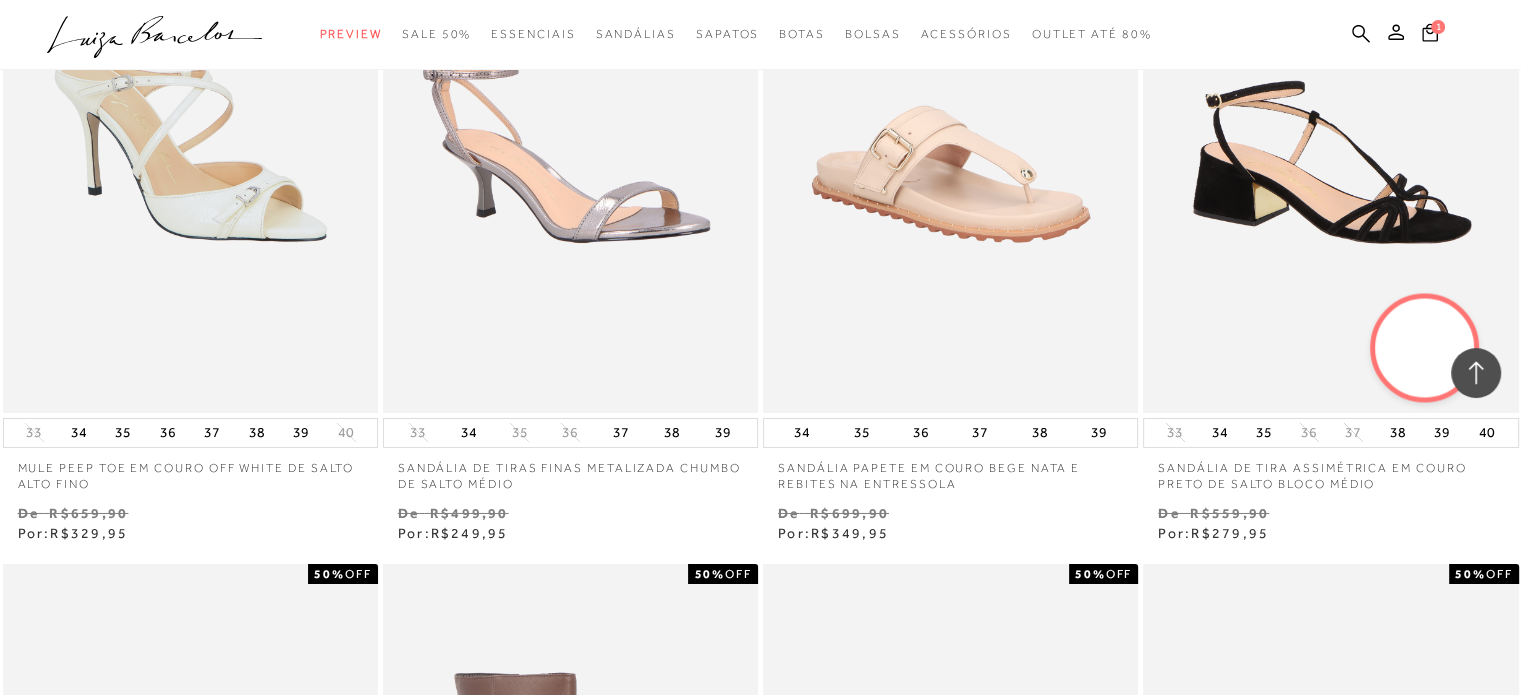 scroll, scrollTop: 29400, scrollLeft: 0, axis: vertical 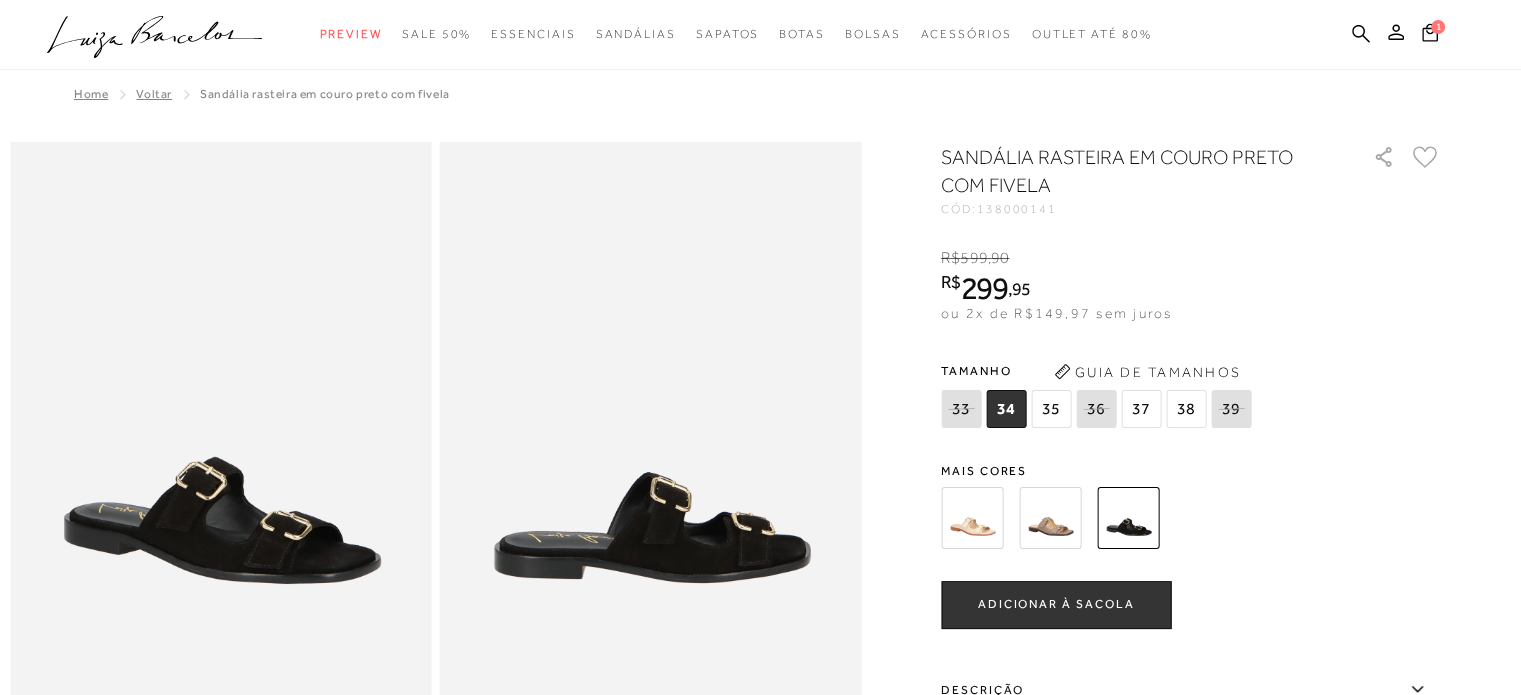 click at bounding box center (1050, 518) 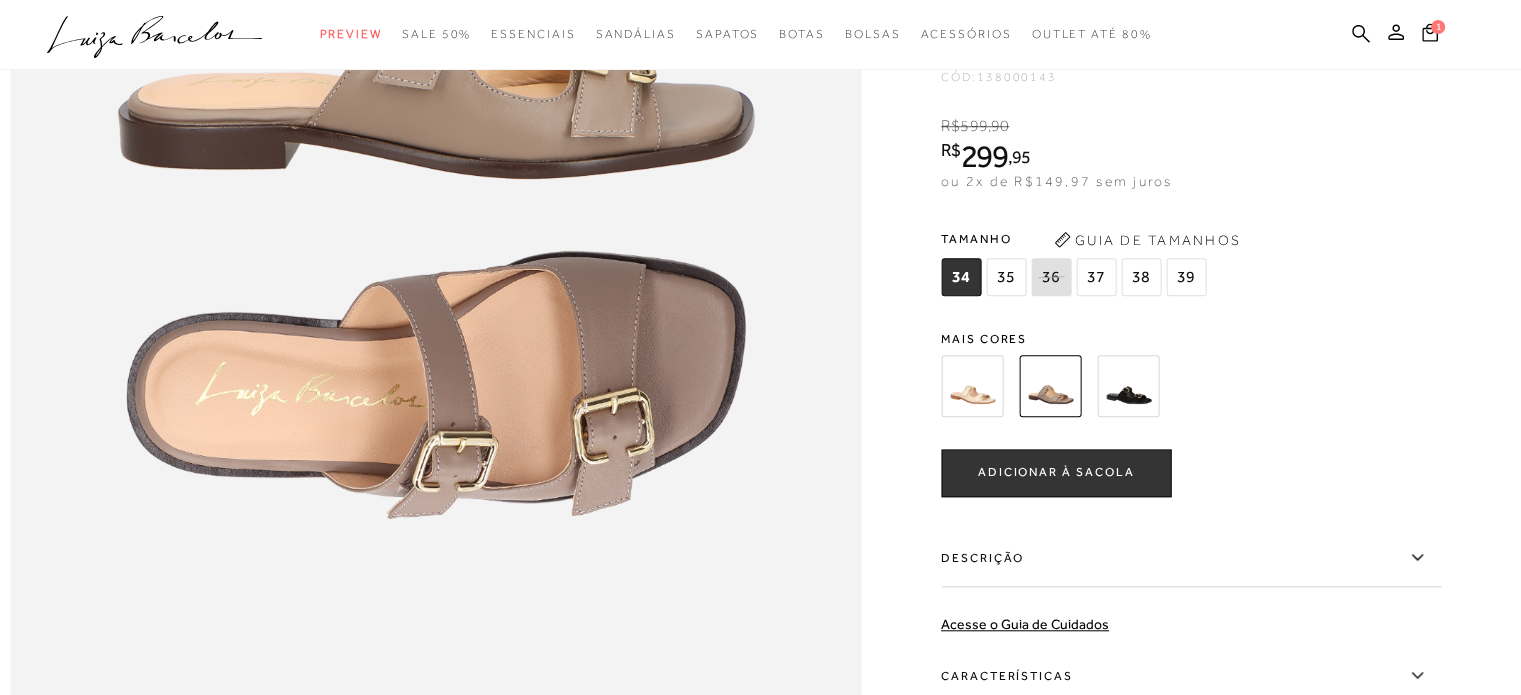 scroll, scrollTop: 1800, scrollLeft: 0, axis: vertical 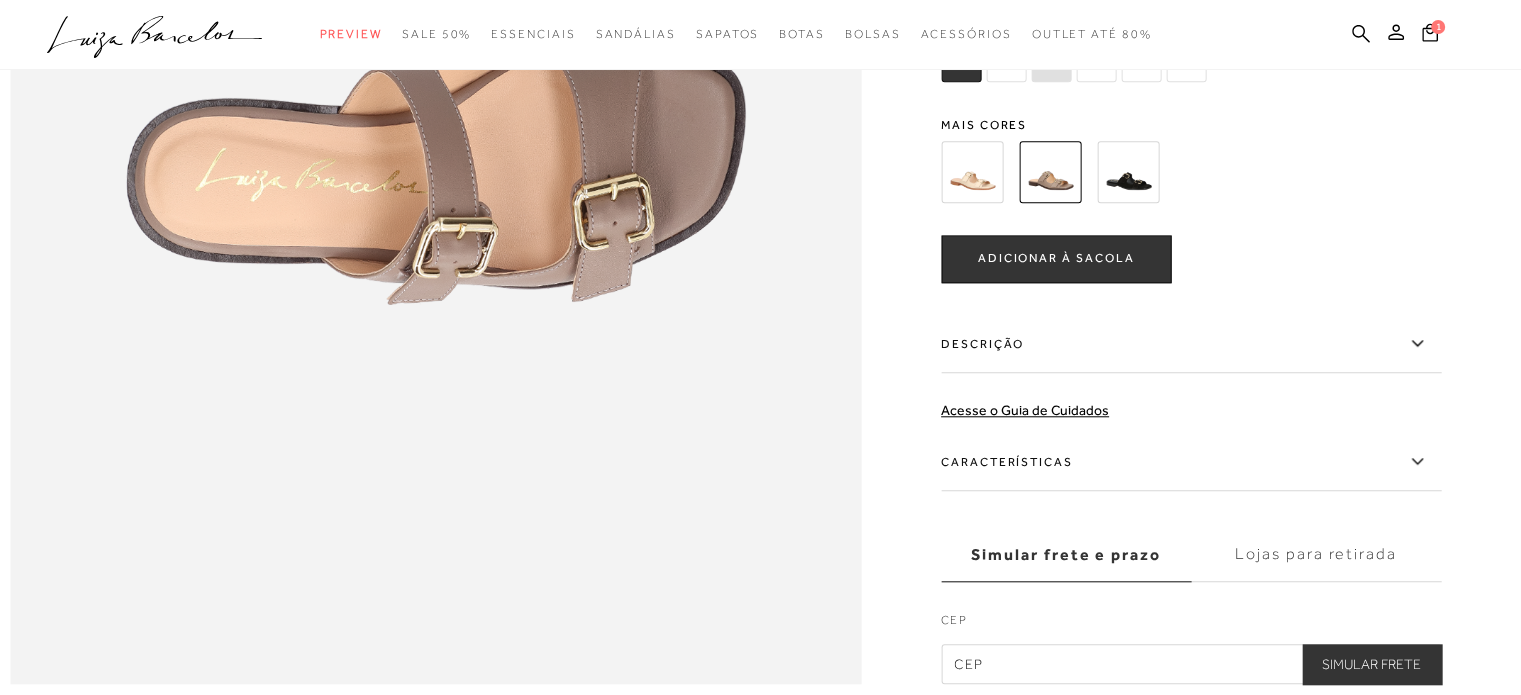 click at bounding box center (1167, 172) 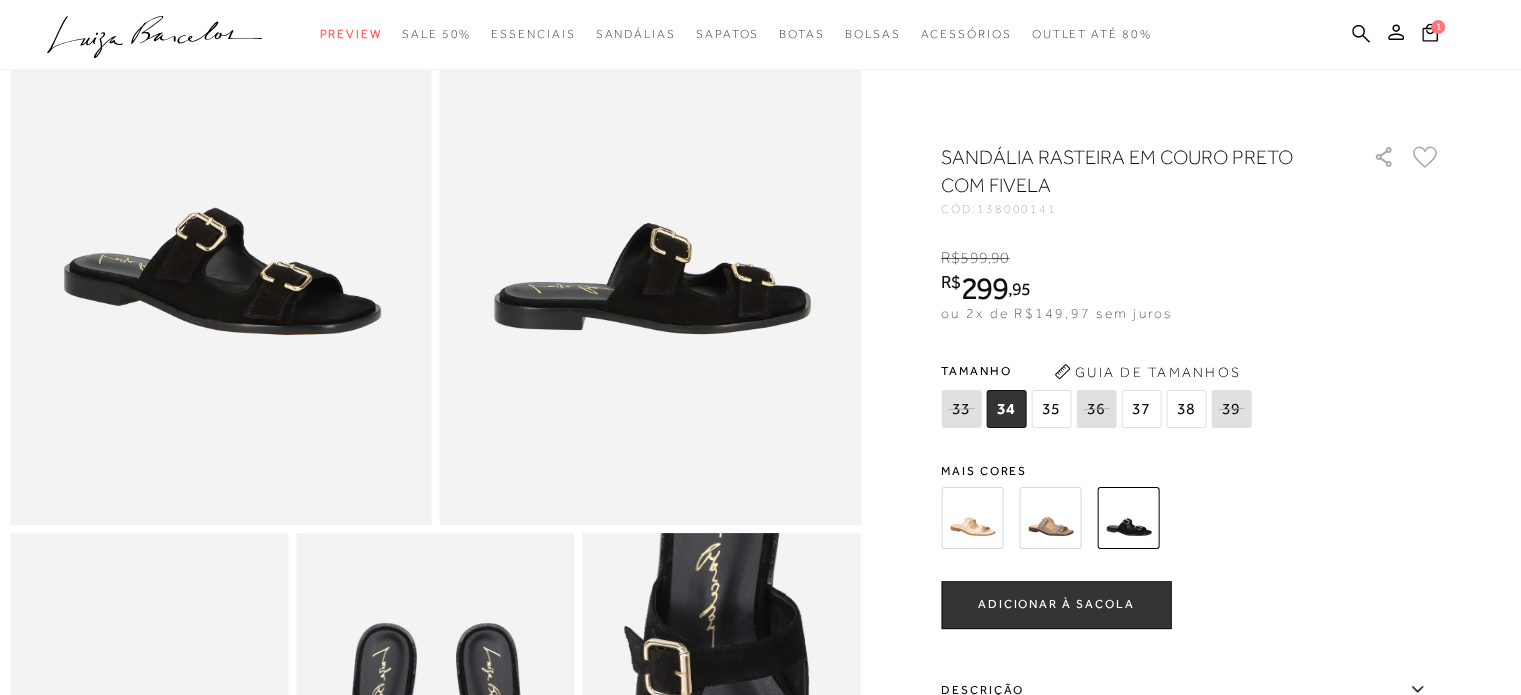 scroll, scrollTop: 400, scrollLeft: 0, axis: vertical 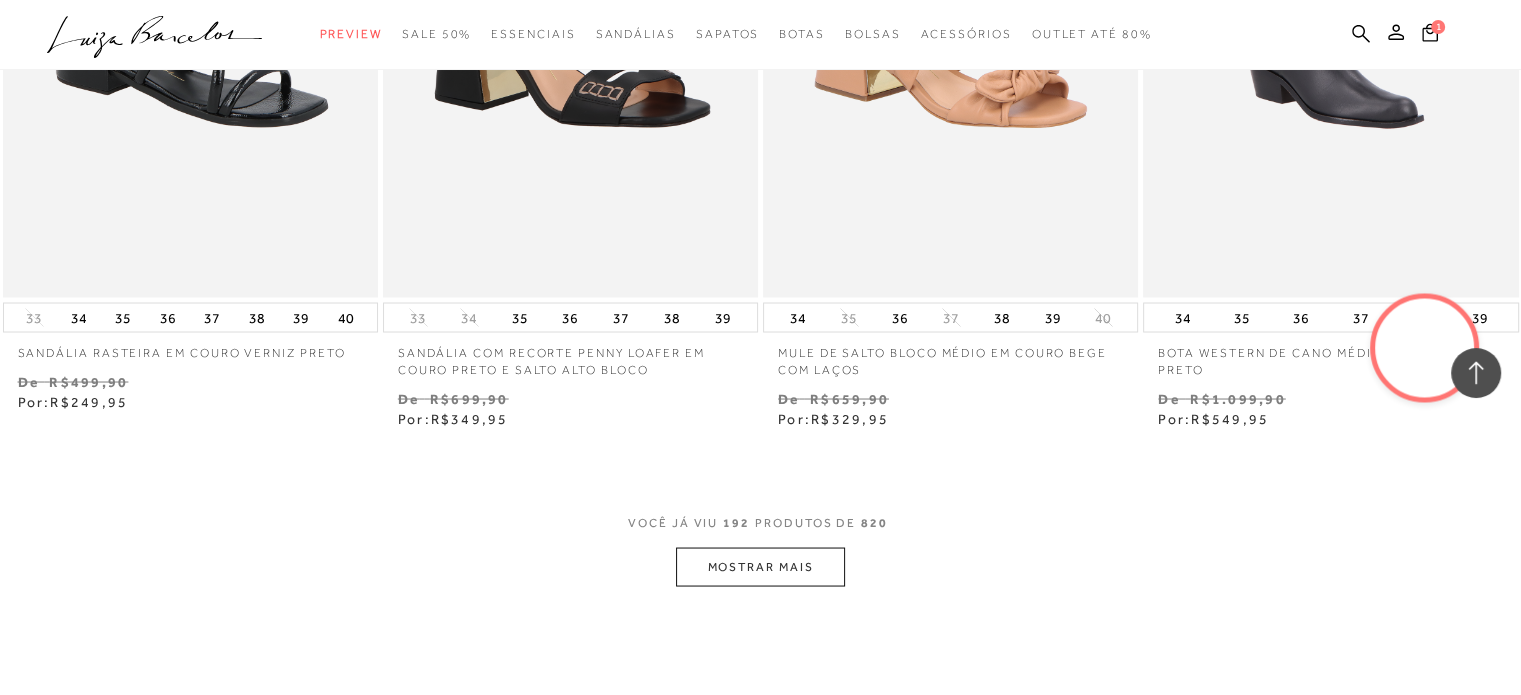 click on "MOSTRAR MAIS" at bounding box center (760, 566) 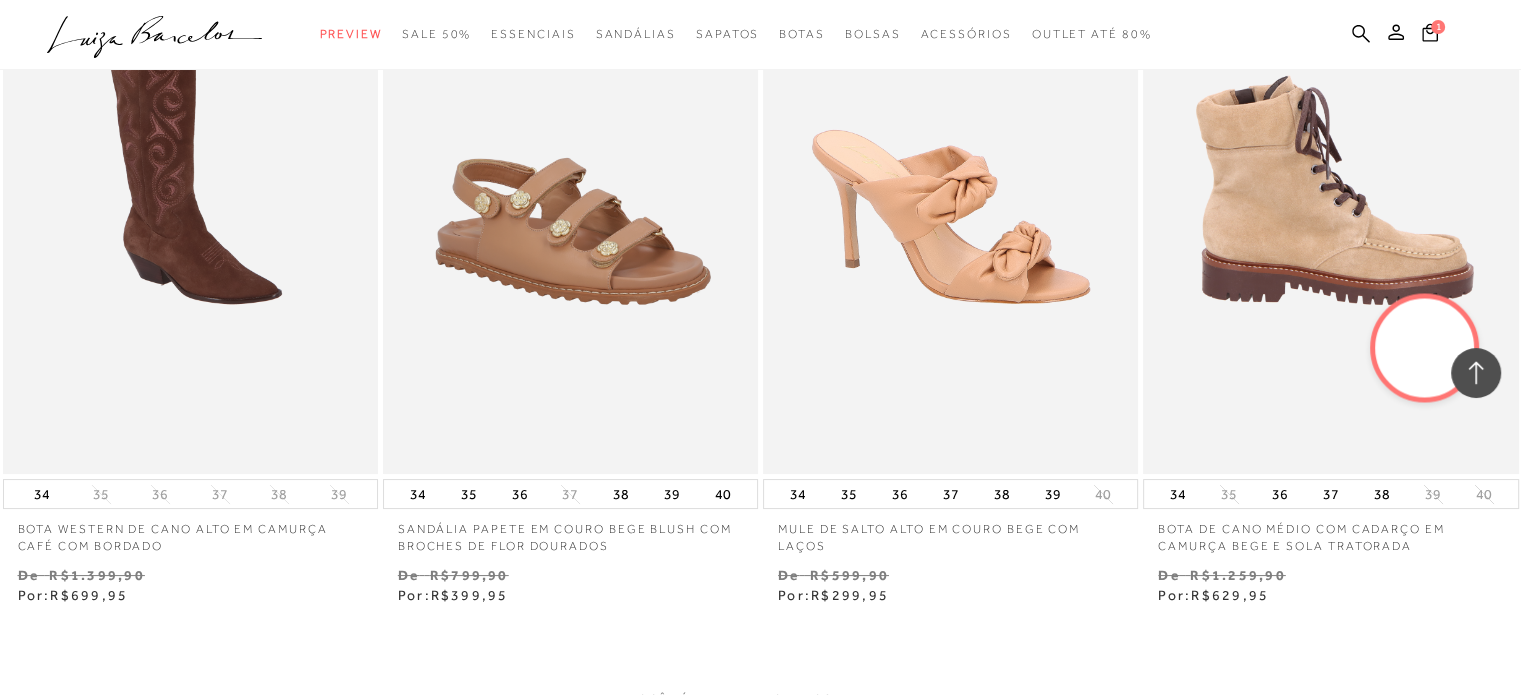 scroll, scrollTop: 38200, scrollLeft: 0, axis: vertical 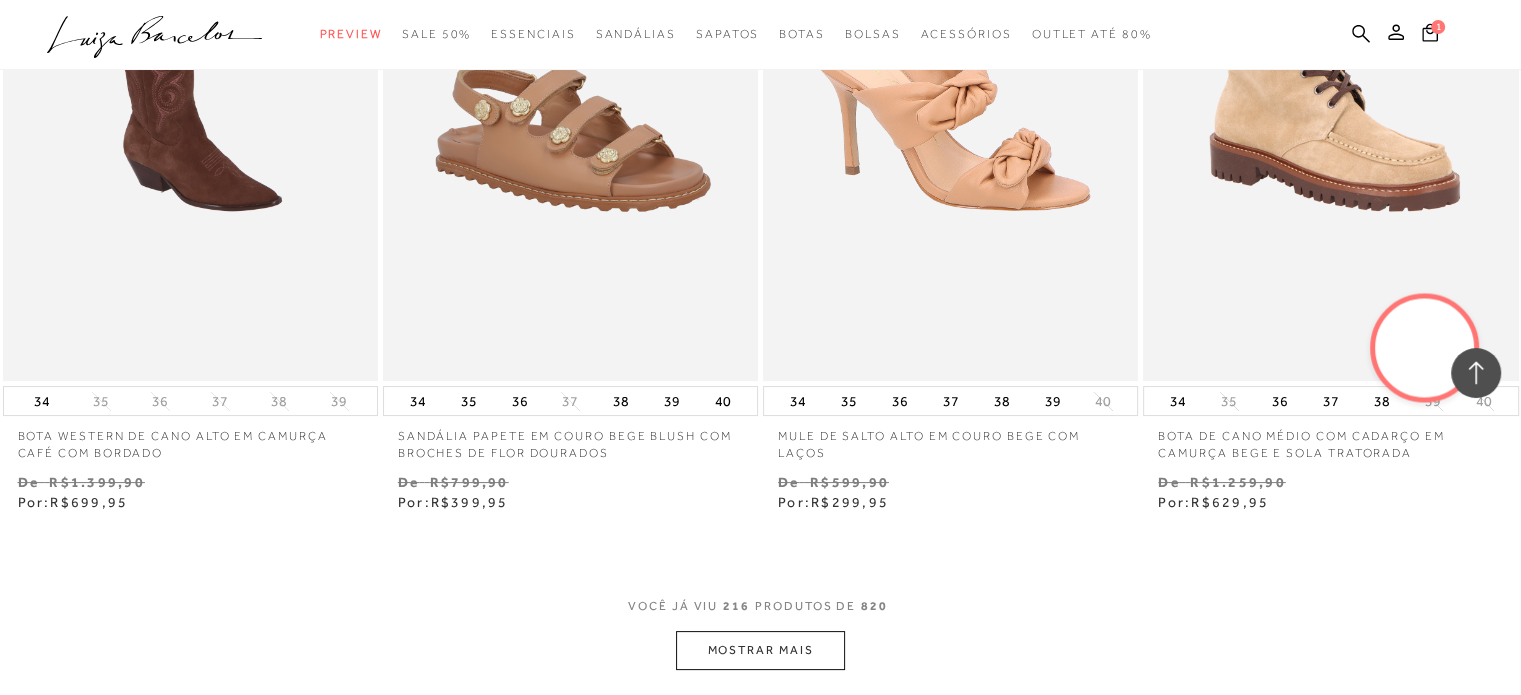 click on "MOSTRAR MAIS" at bounding box center (760, 650) 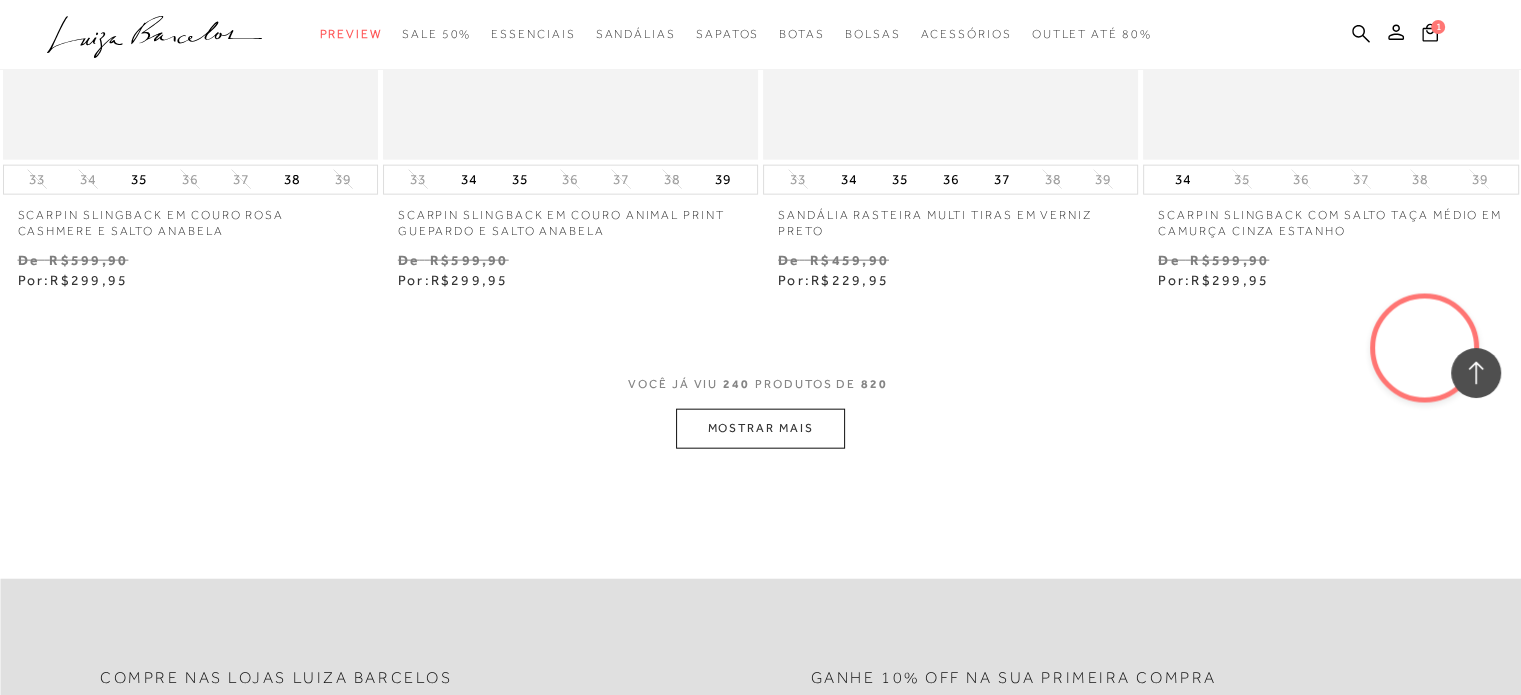 scroll, scrollTop: 42800, scrollLeft: 0, axis: vertical 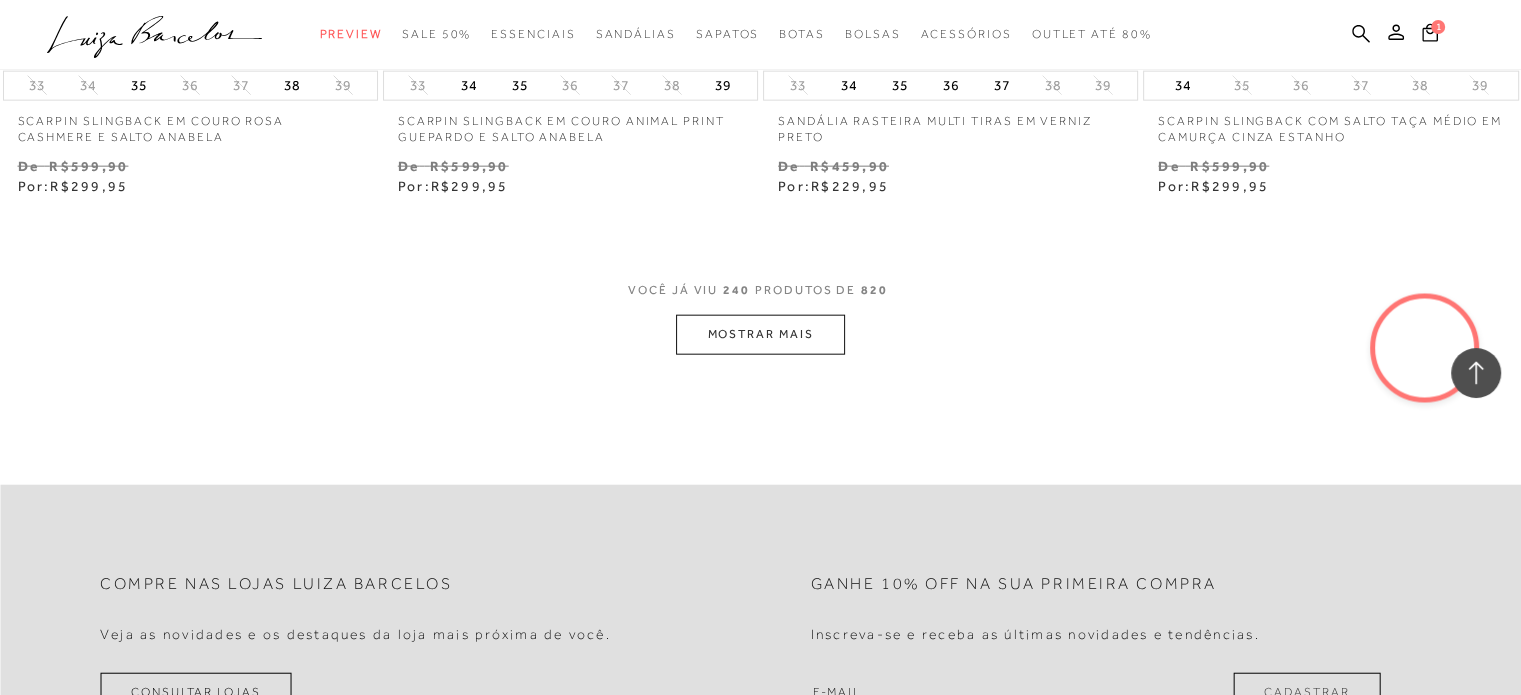 click on "MOSTRAR MAIS" at bounding box center (760, 334) 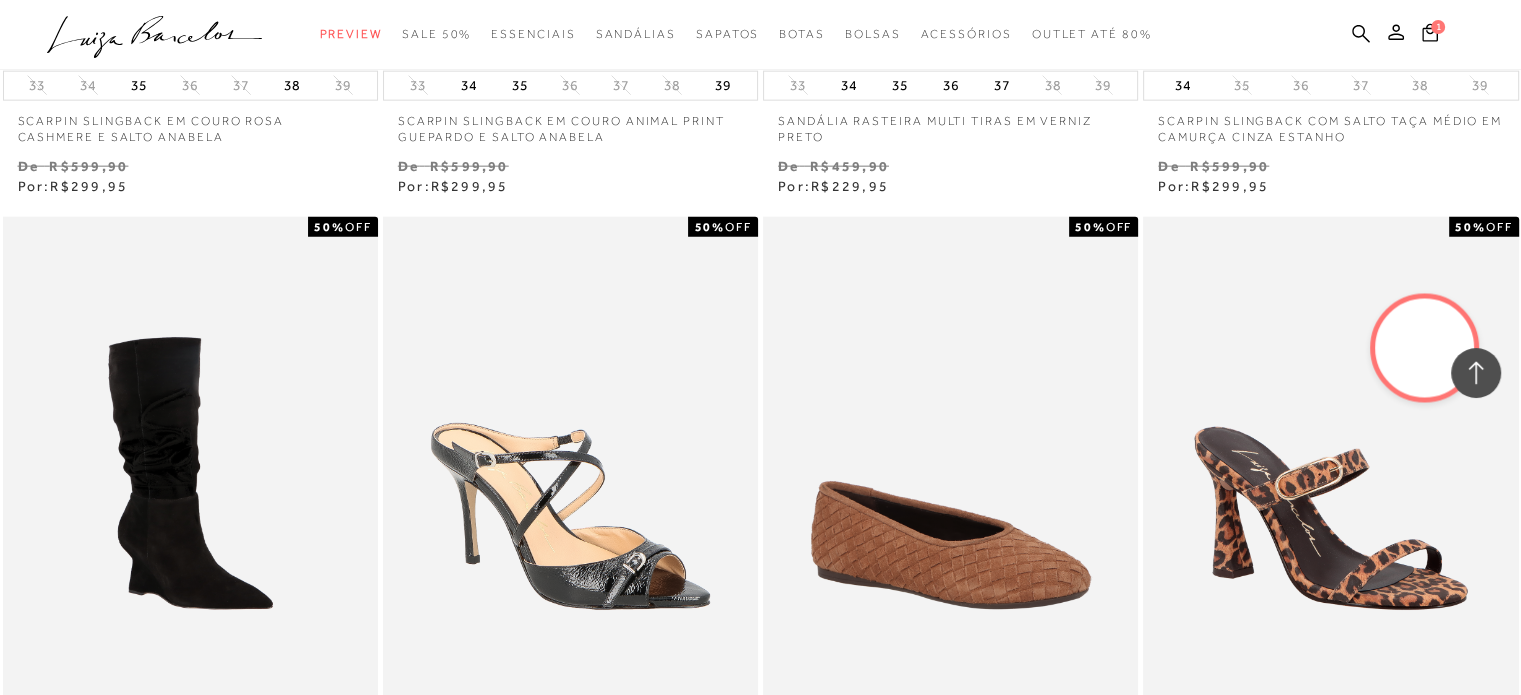 scroll, scrollTop: 43800, scrollLeft: 0, axis: vertical 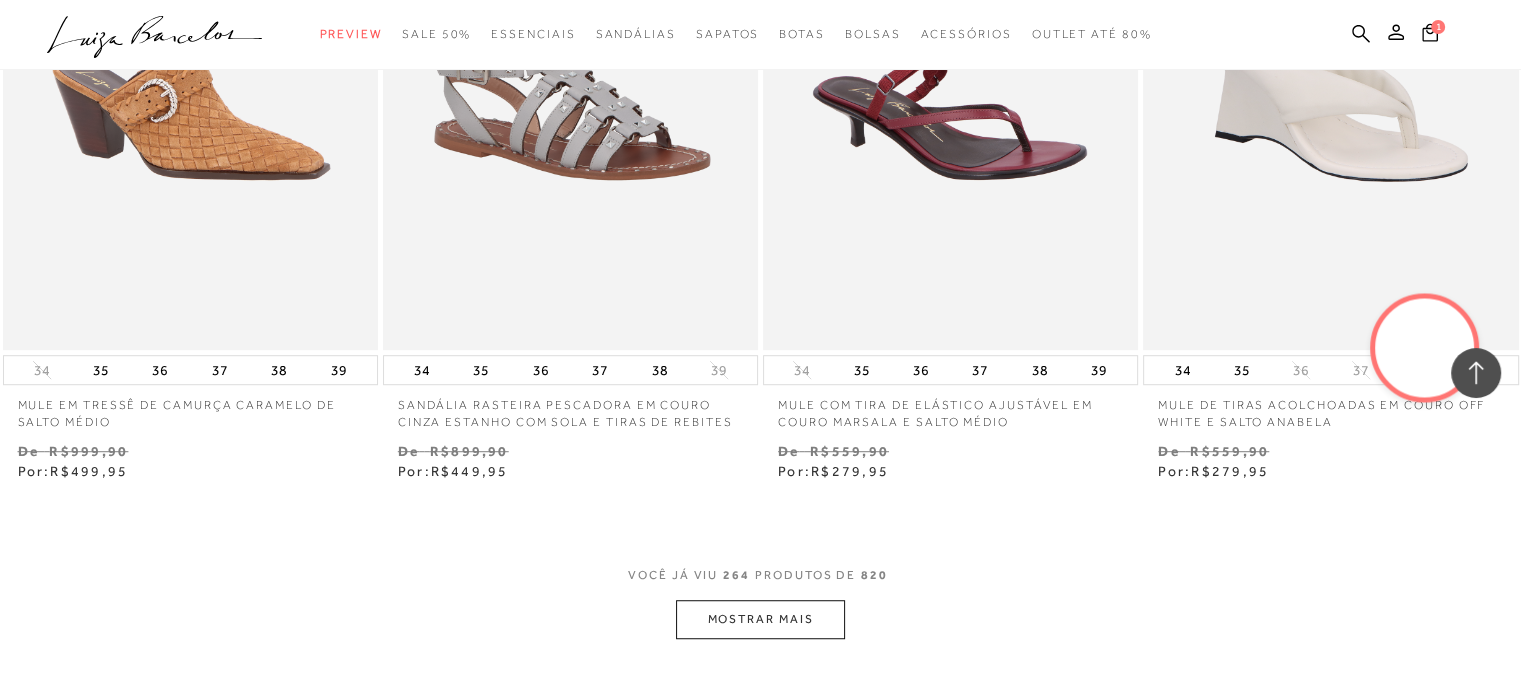 click on "MOSTRAR MAIS" at bounding box center (760, 619) 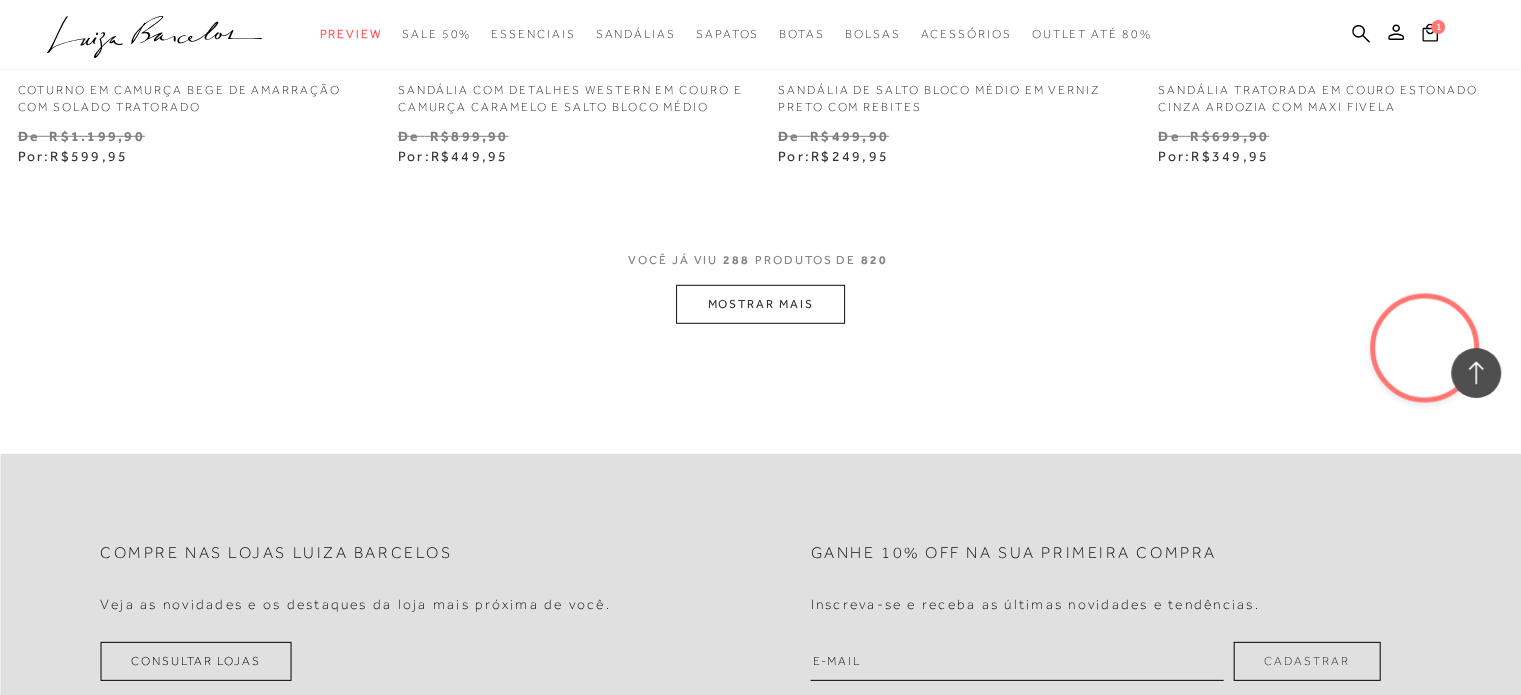 scroll, scrollTop: 51400, scrollLeft: 0, axis: vertical 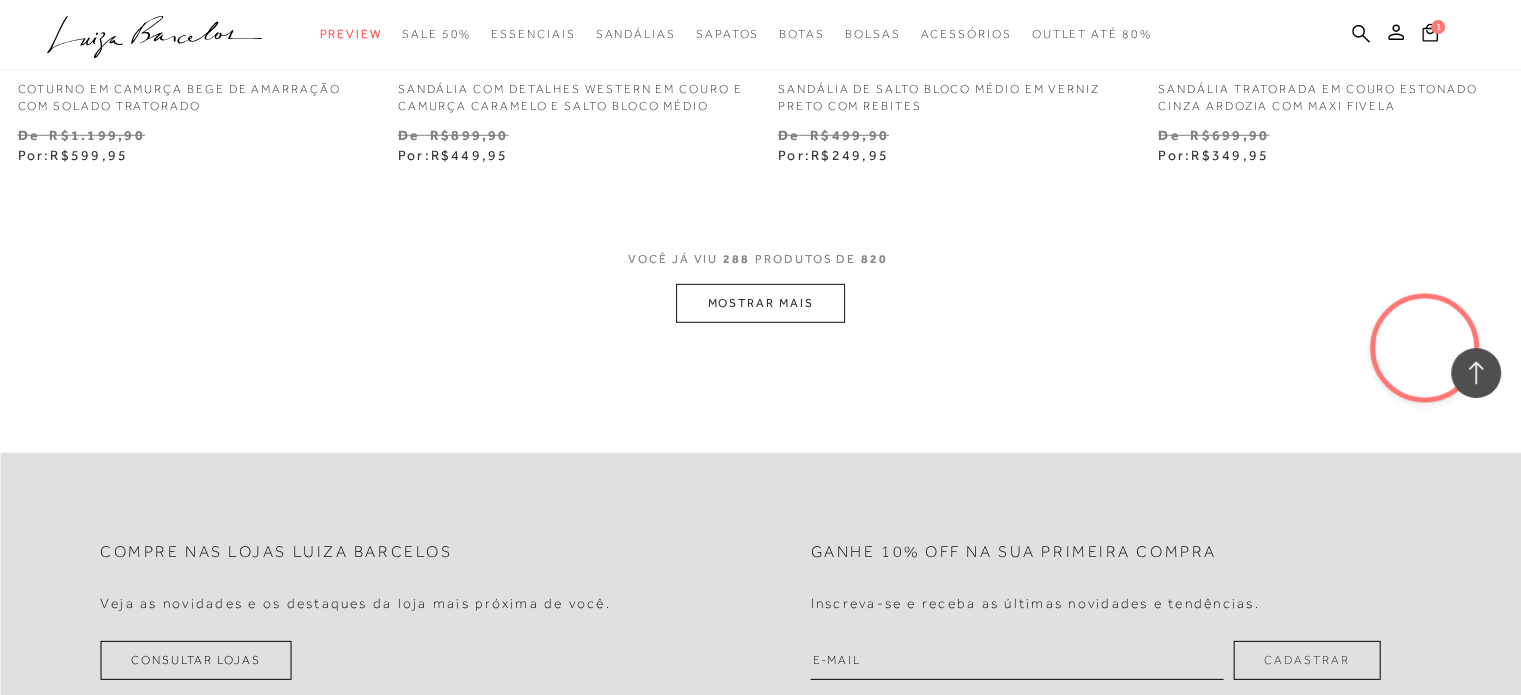 click on "MOSTRAR MAIS" at bounding box center (760, 303) 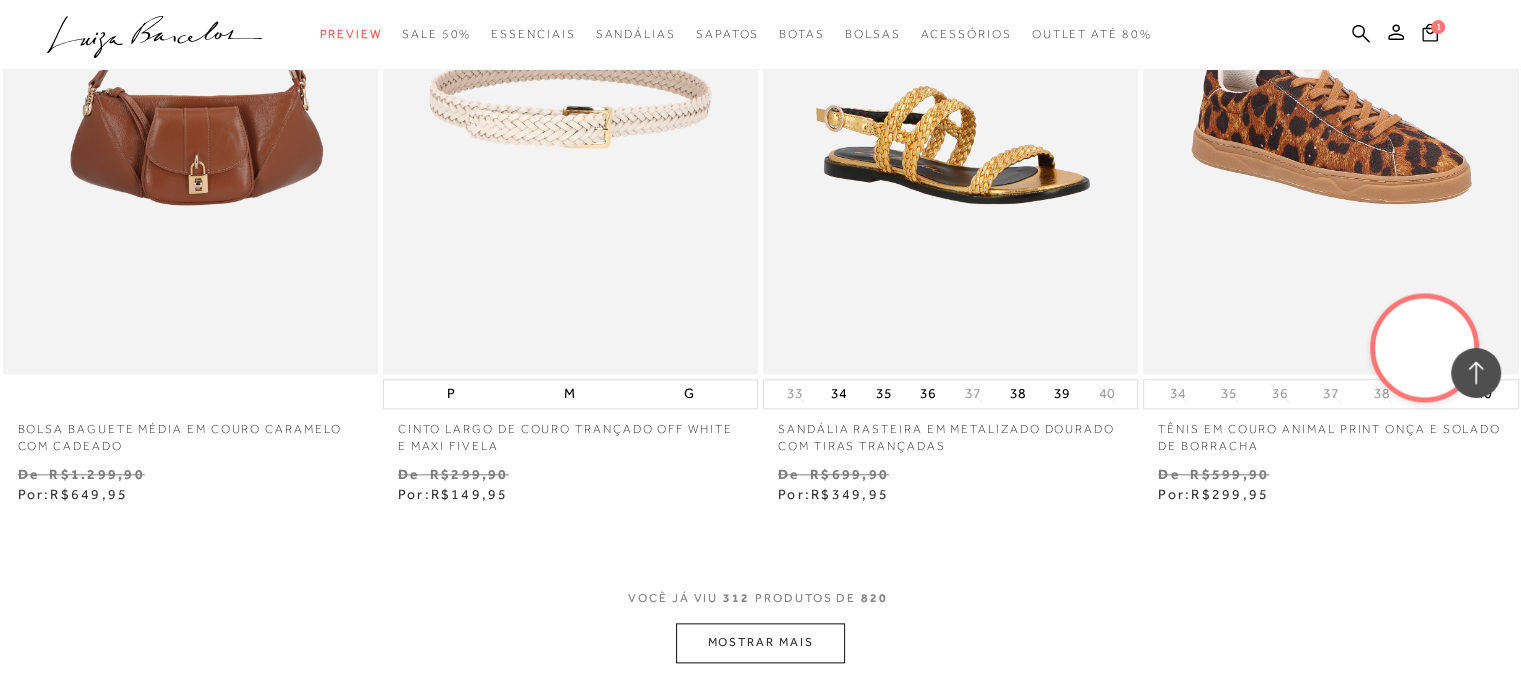 scroll, scrollTop: 55400, scrollLeft: 0, axis: vertical 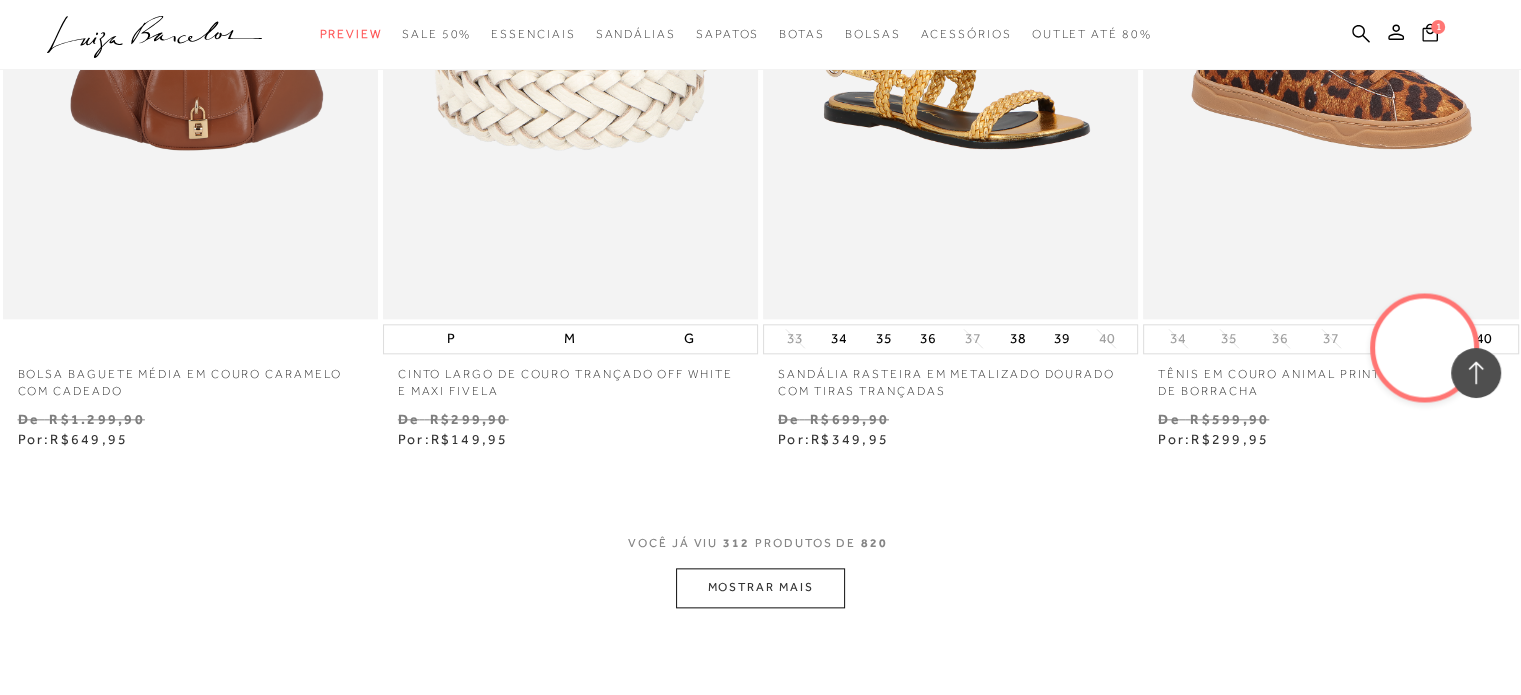 click on "MOSTRAR MAIS" at bounding box center (760, 587) 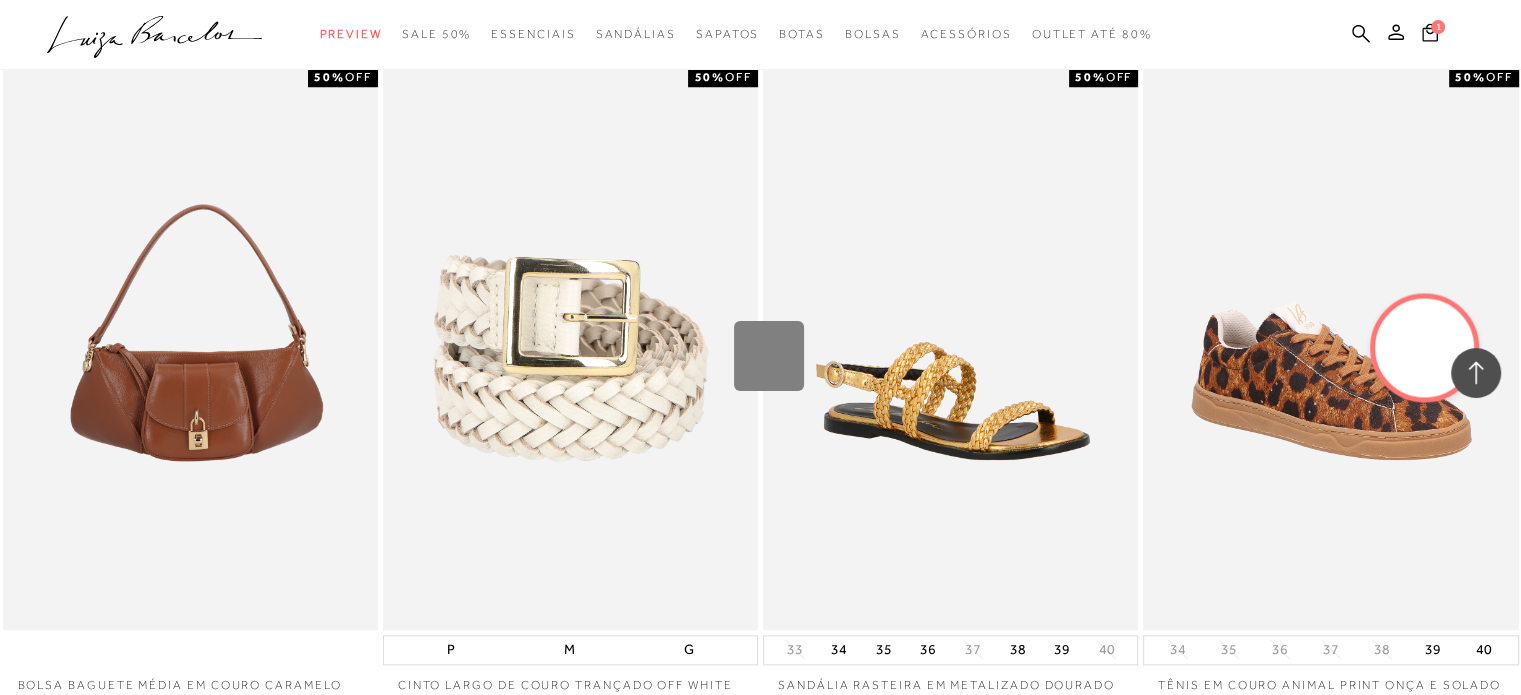 scroll, scrollTop: 55000, scrollLeft: 0, axis: vertical 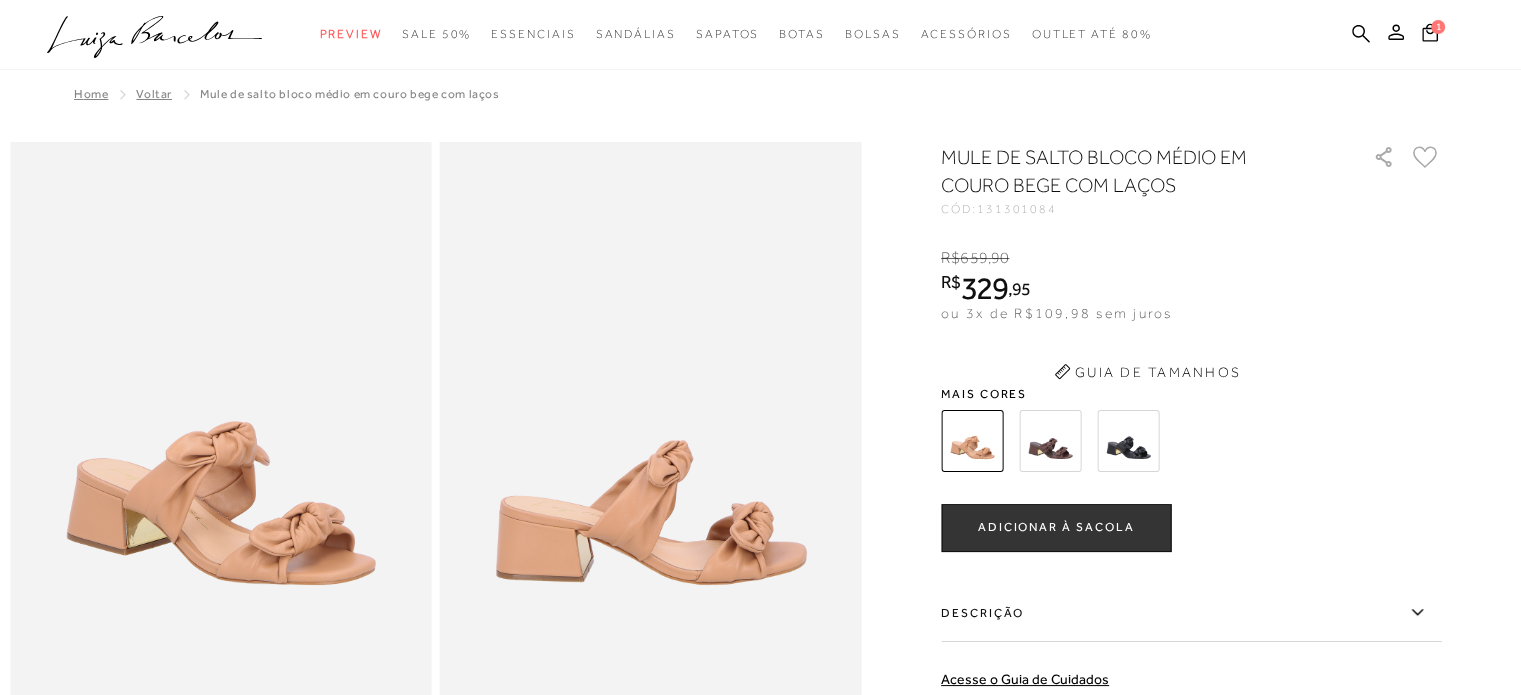 click on "MULE DE SALTO BLOCO MÉDIO EM COURO BEGE COM LAÇOS
CÓD:
131301084
×
É necessário selecionar um tamanho para adicionar o produto como favorito.
R$ 659 , 90
R$ 329 , 95
ou 3x de R$109,98 sem juros
De  R$ 659,90
Por:  R$ 329,95" at bounding box center [1191, 548] 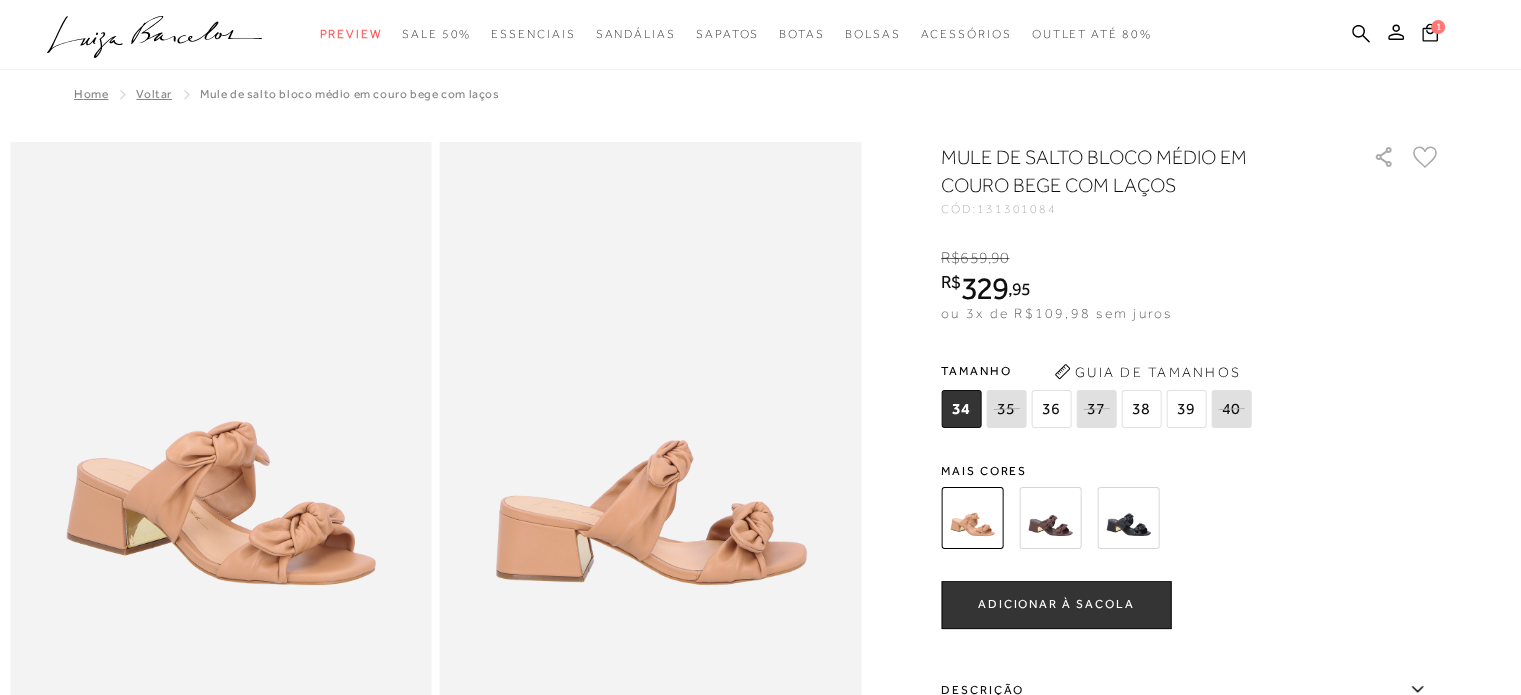 scroll, scrollTop: 0, scrollLeft: 0, axis: both 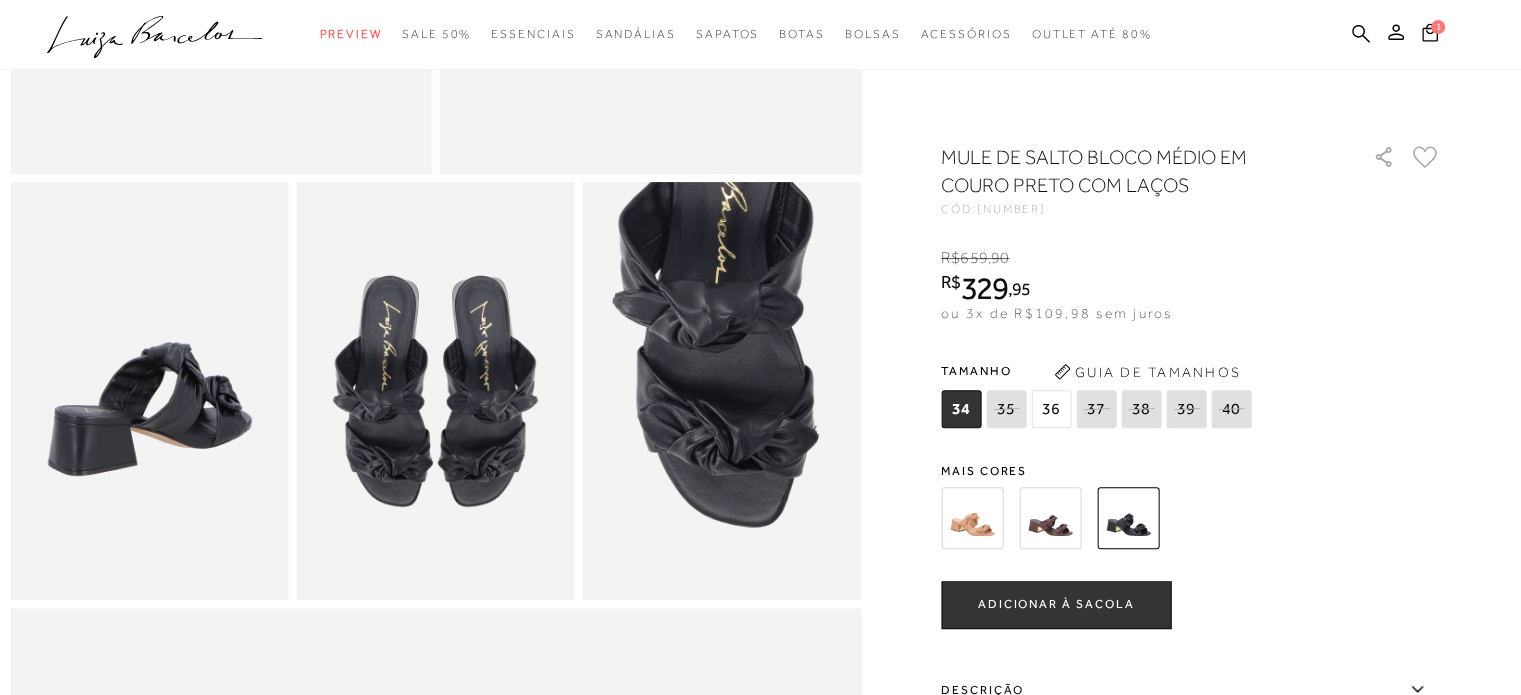 click on "36" at bounding box center [1051, 409] 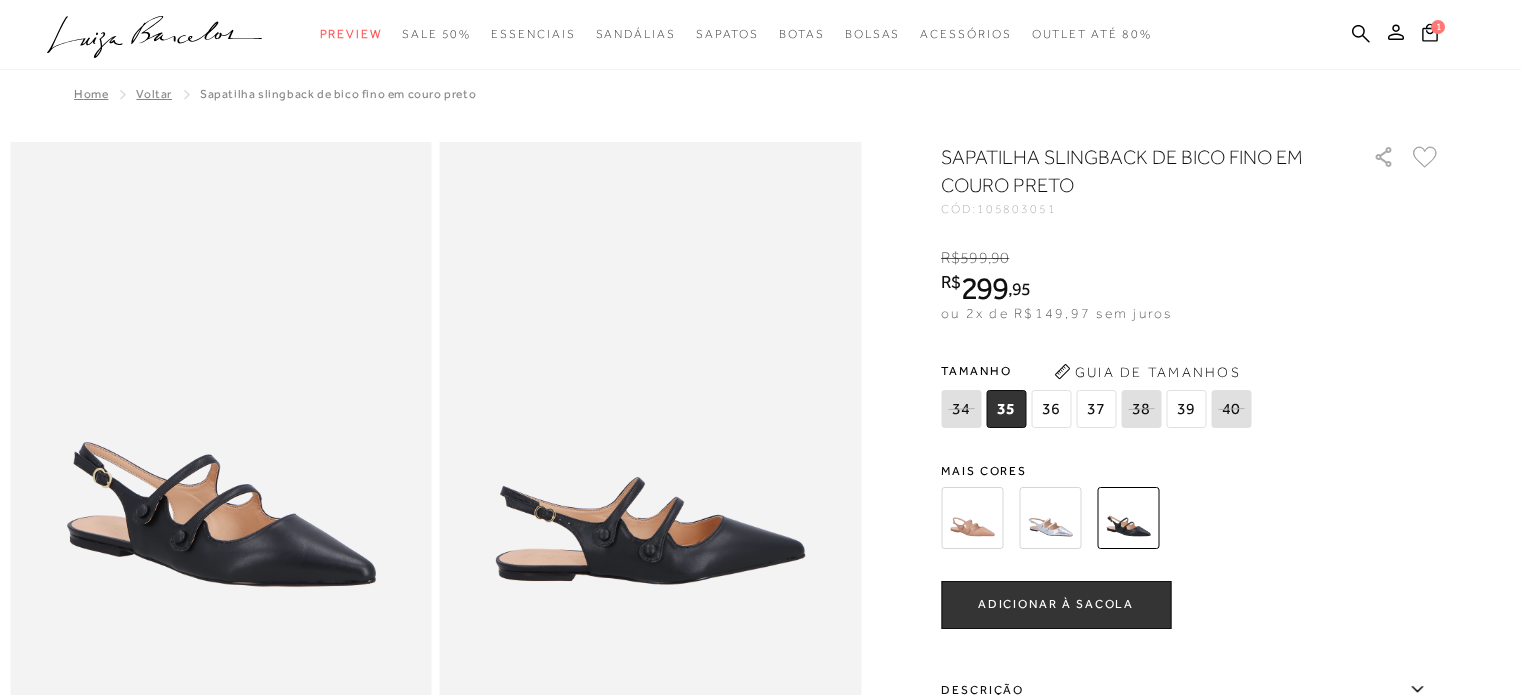 scroll, scrollTop: 0, scrollLeft: 0, axis: both 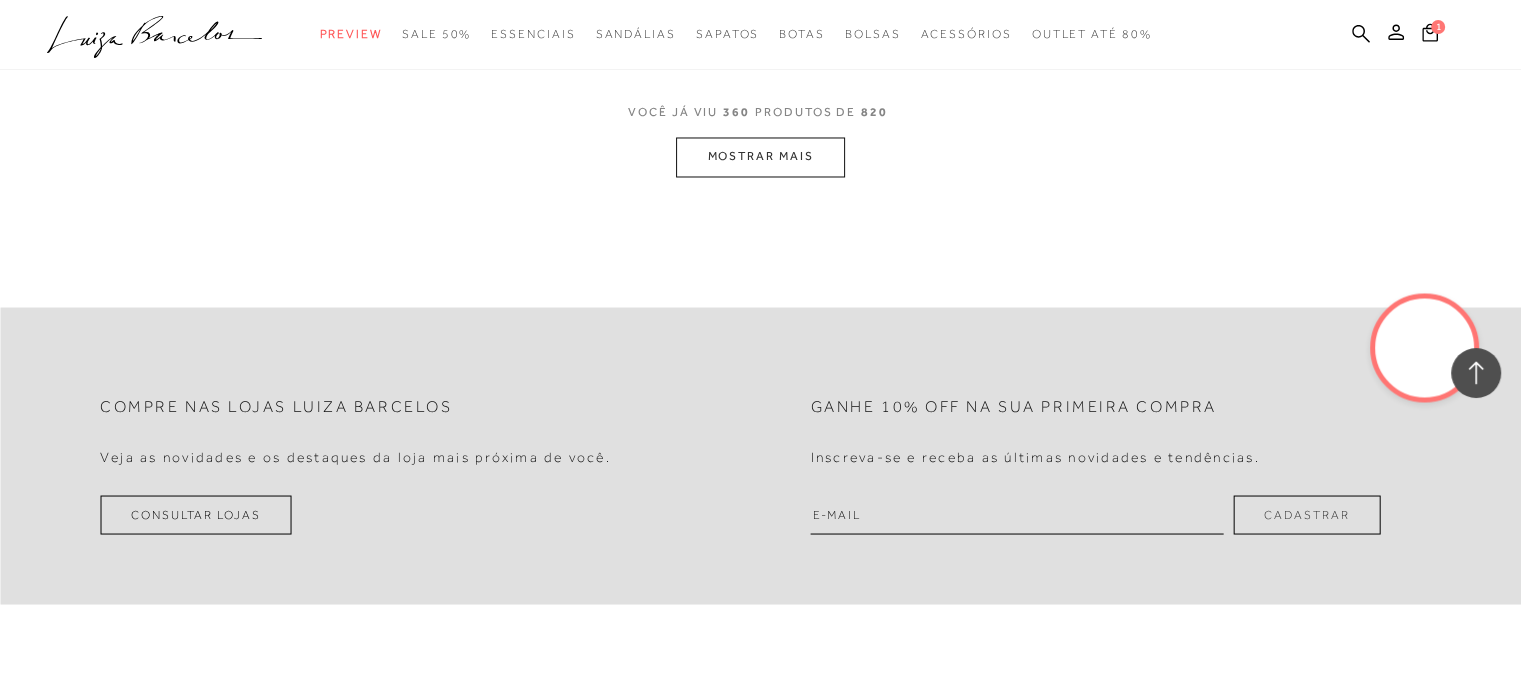 click on "MOSTRAR MAIS" at bounding box center [760, 156] 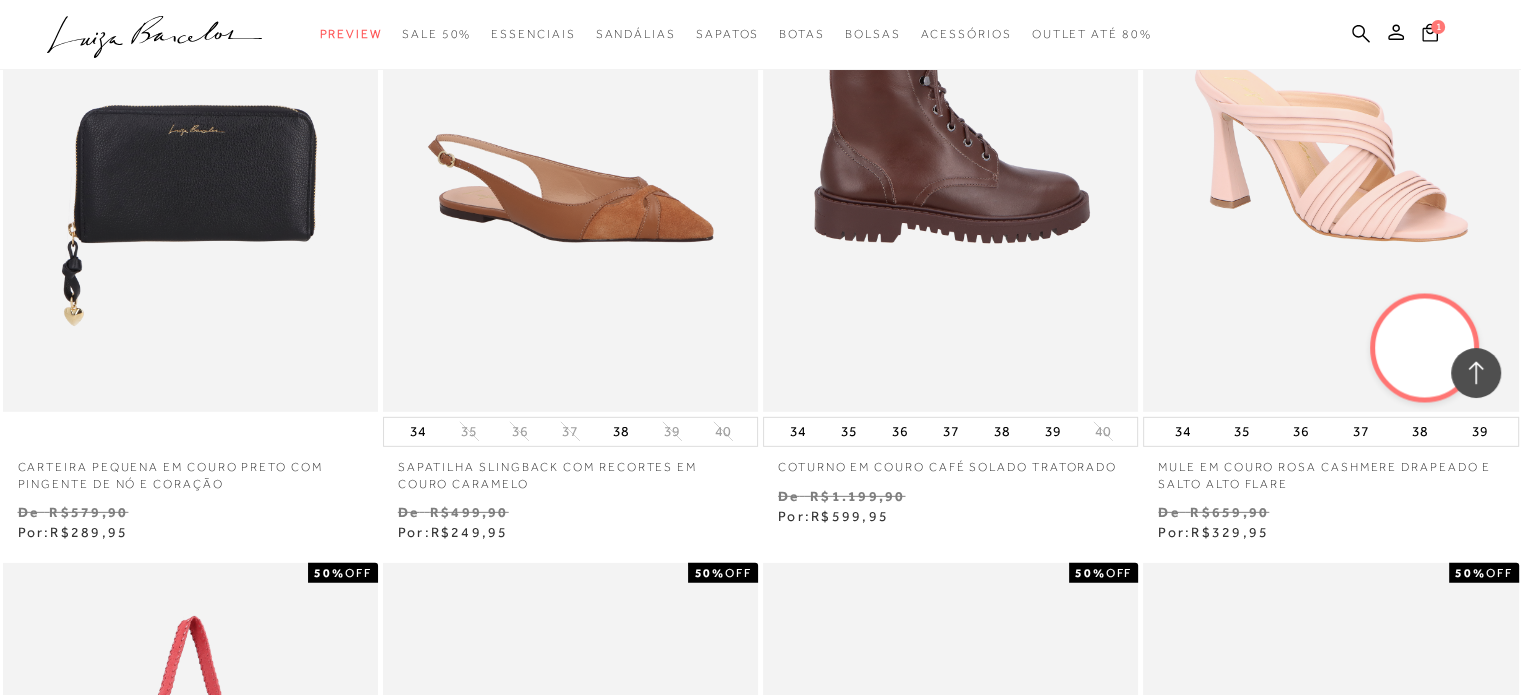 scroll, scrollTop: 66800, scrollLeft: 0, axis: vertical 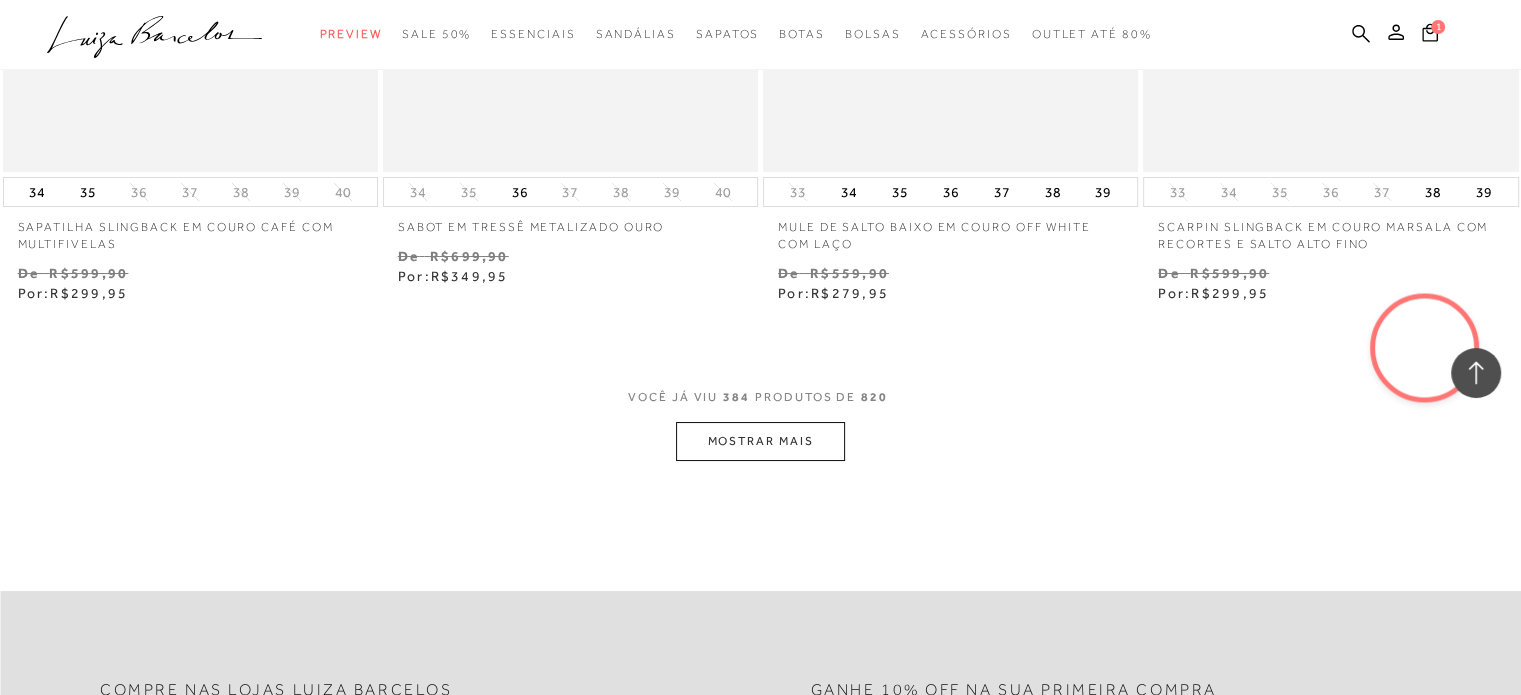 click on "384" at bounding box center (736, 397) 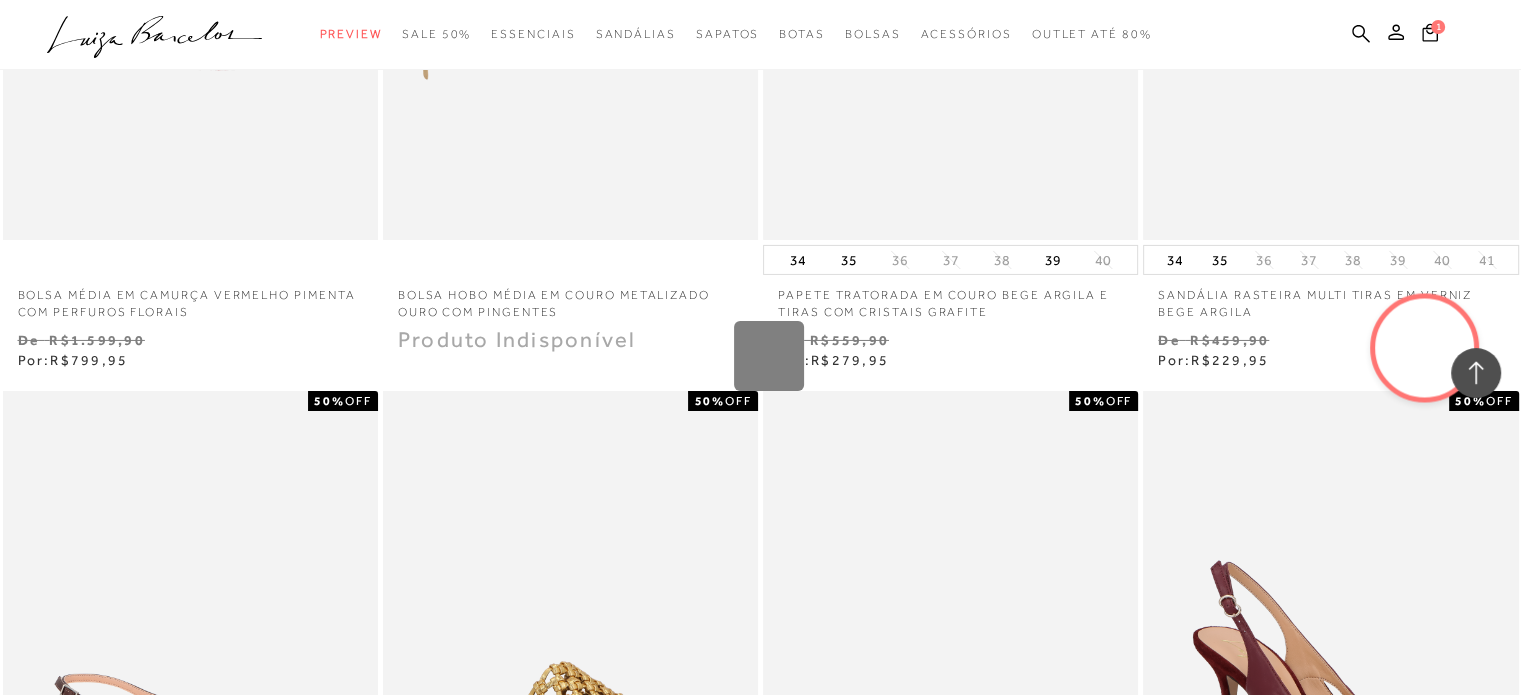 scroll, scrollTop: 67600, scrollLeft: 0, axis: vertical 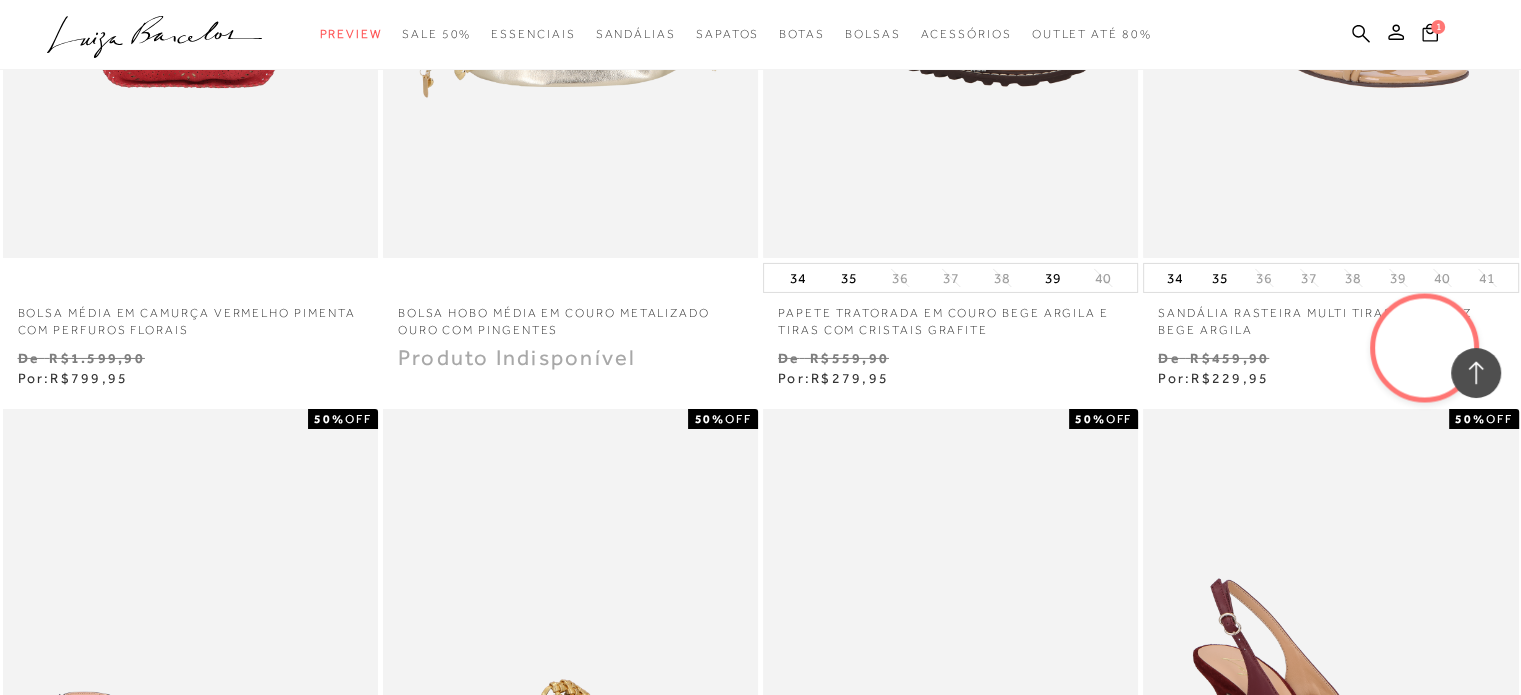 click on "MOSTRAR MAIS" at bounding box center [760, 5542] 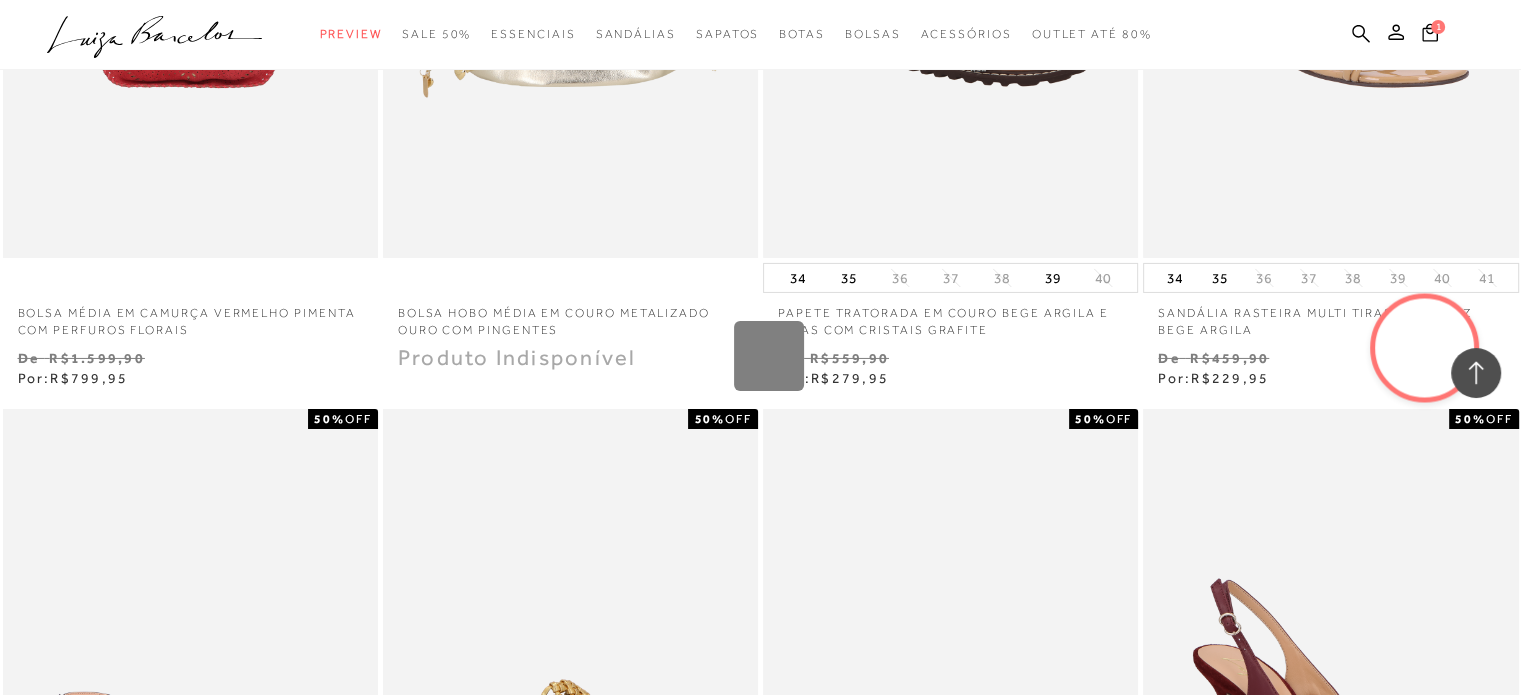 scroll, scrollTop: 72800, scrollLeft: 0, axis: vertical 